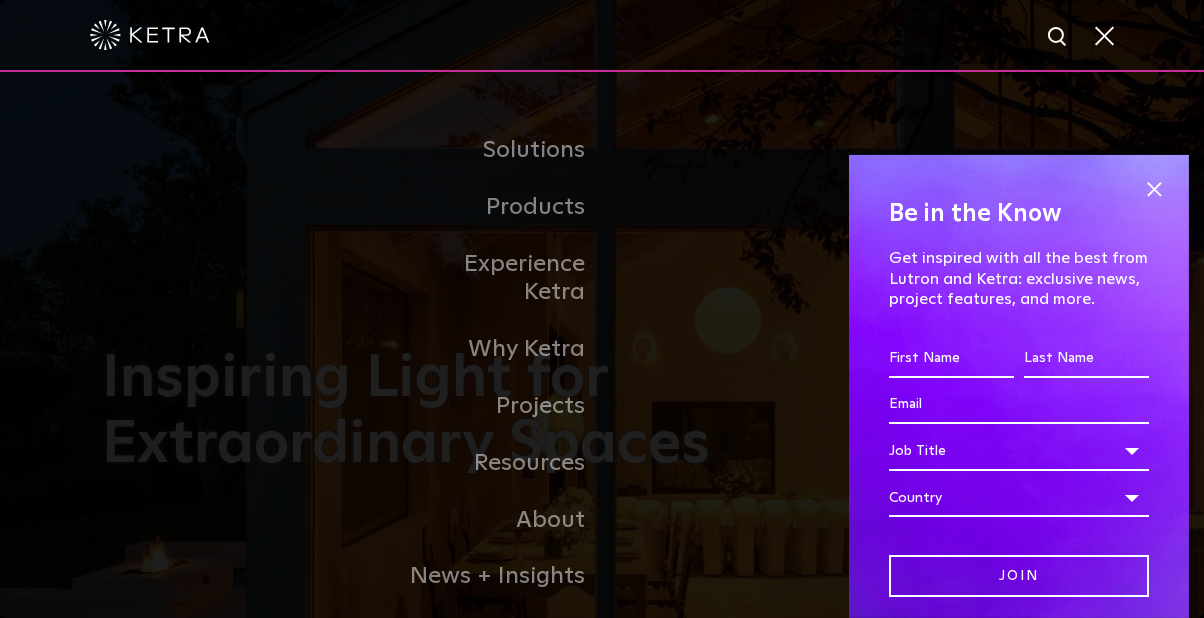 scroll, scrollTop: 0, scrollLeft: 0, axis: both 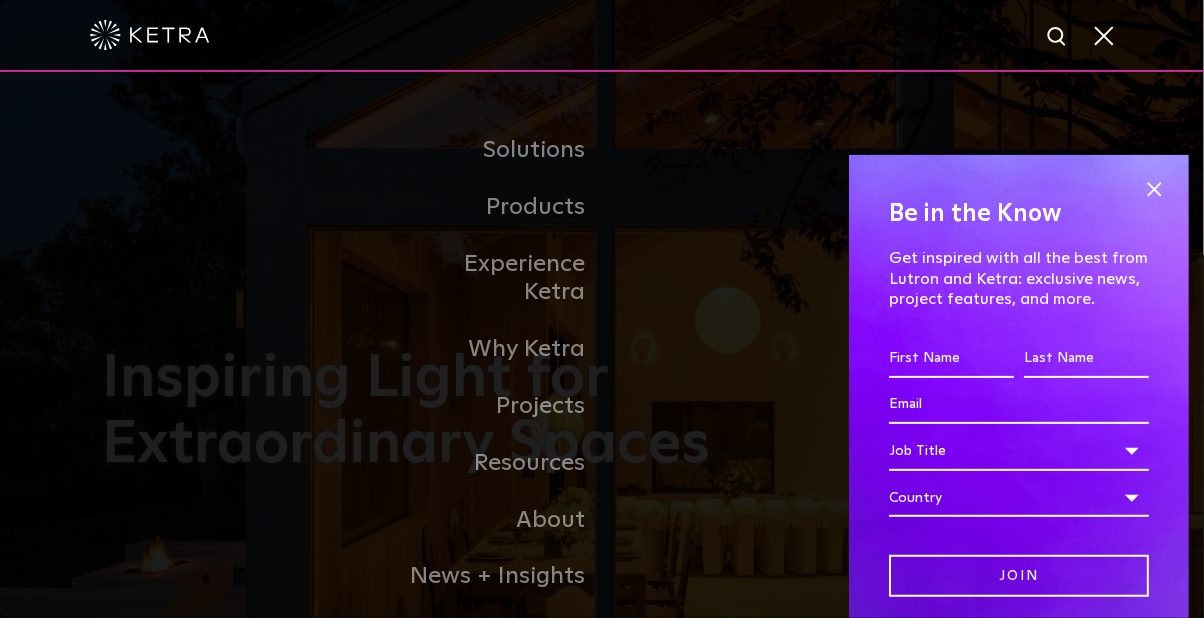 click at bounding box center [1154, 190] 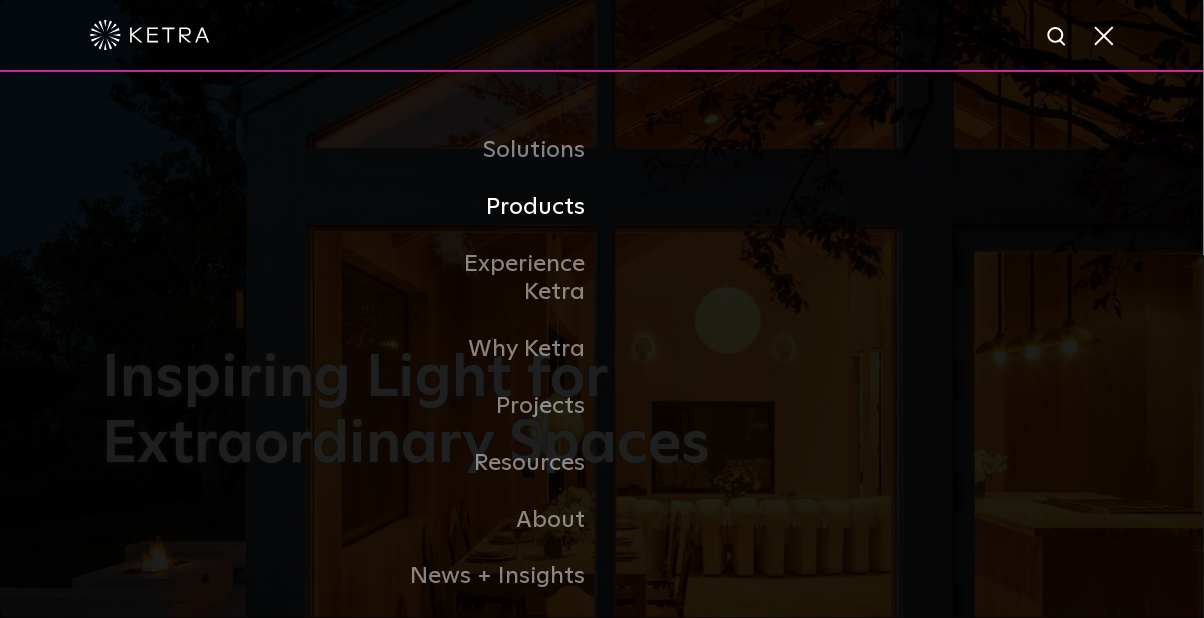 click on "Products" at bounding box center [499, 207] 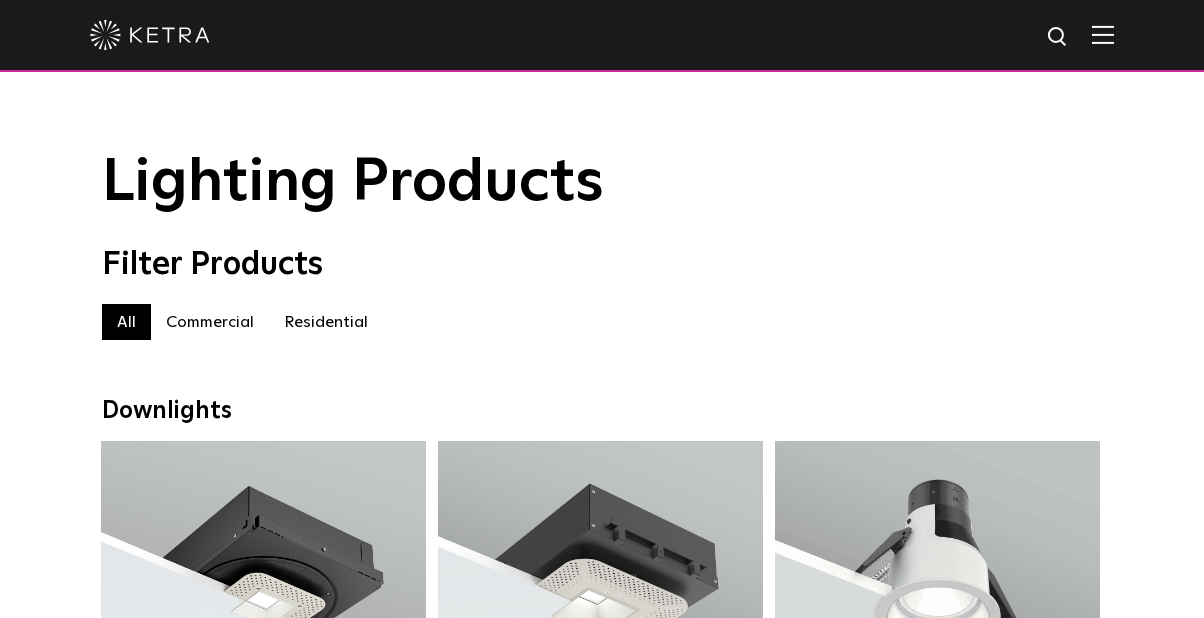 scroll, scrollTop: 0, scrollLeft: 0, axis: both 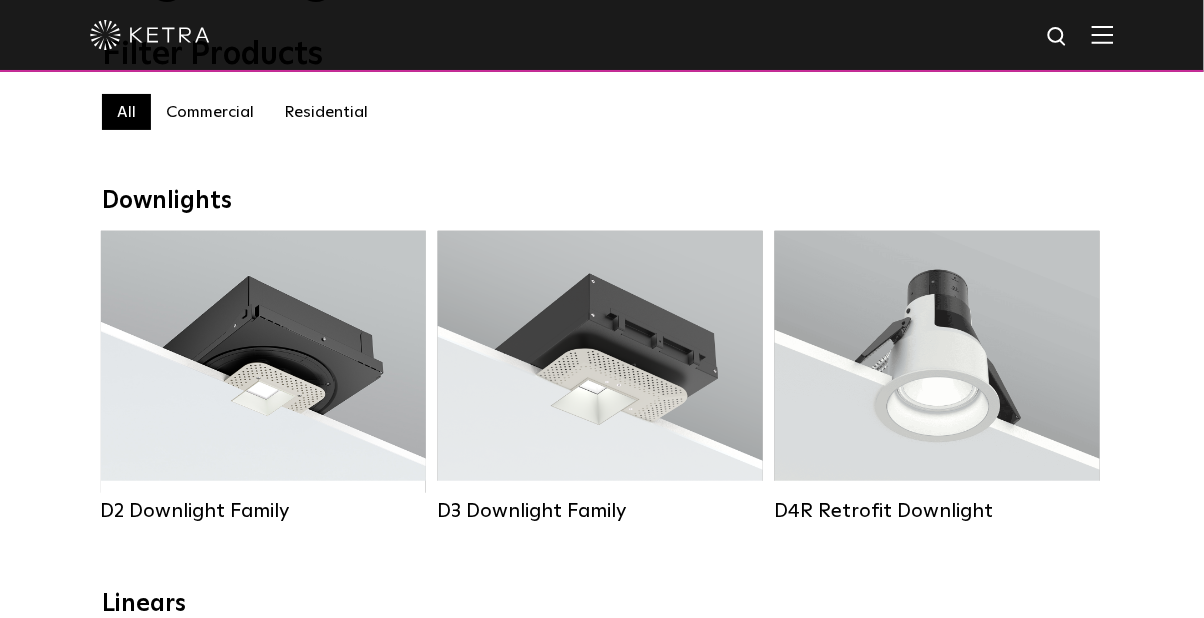 click on "Lumen Output:  1200 Colors:  White / Black / Gloss Black / Silver / Bronze / Silver & White / Black & White / Gloss Black & White  Beam Angles:  15° / 25° / 40° / 60° / Wall Wash Wattage:  18W Control:  Lutron Clear Connect Type X" at bounding box center (263, 362) 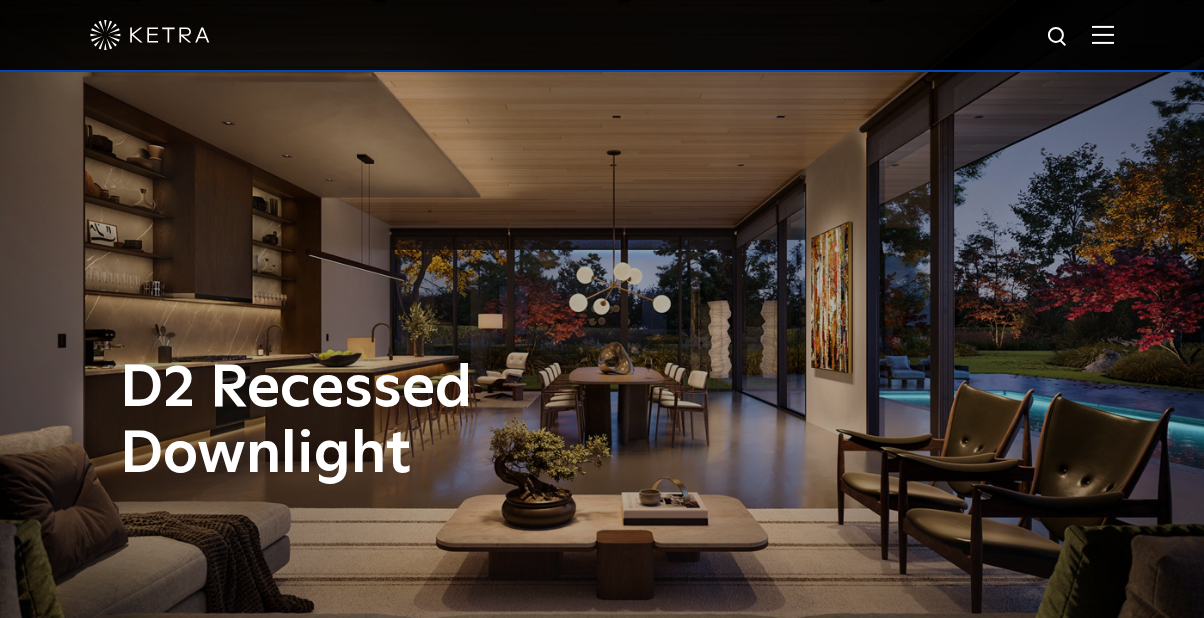 scroll, scrollTop: 0, scrollLeft: 0, axis: both 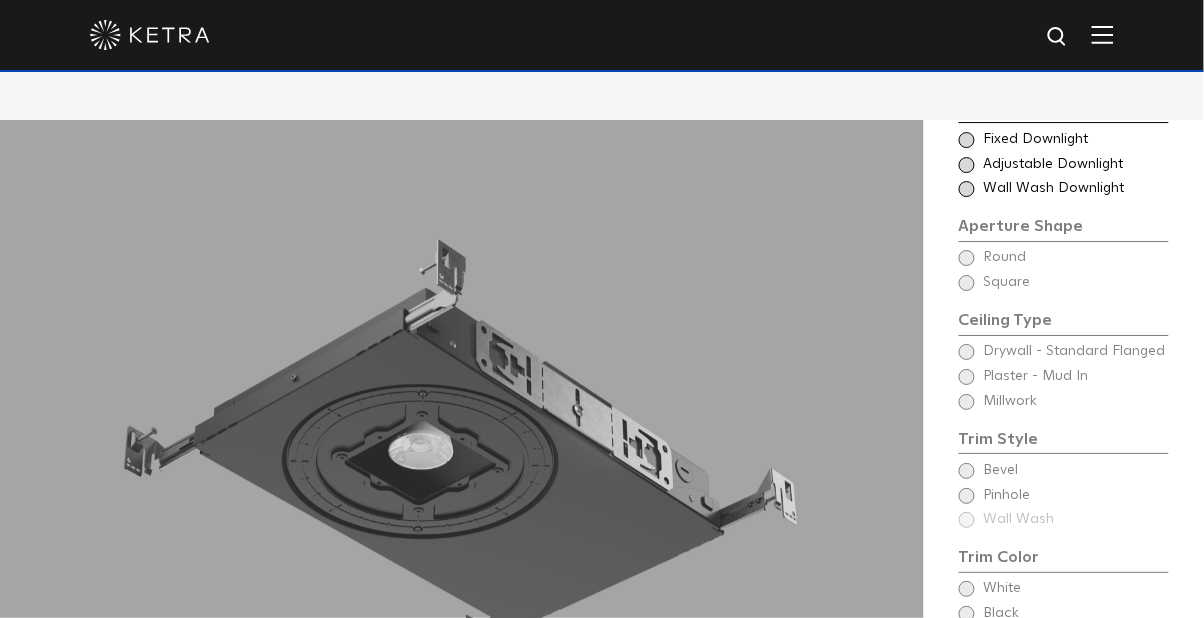 click at bounding box center [967, 140] 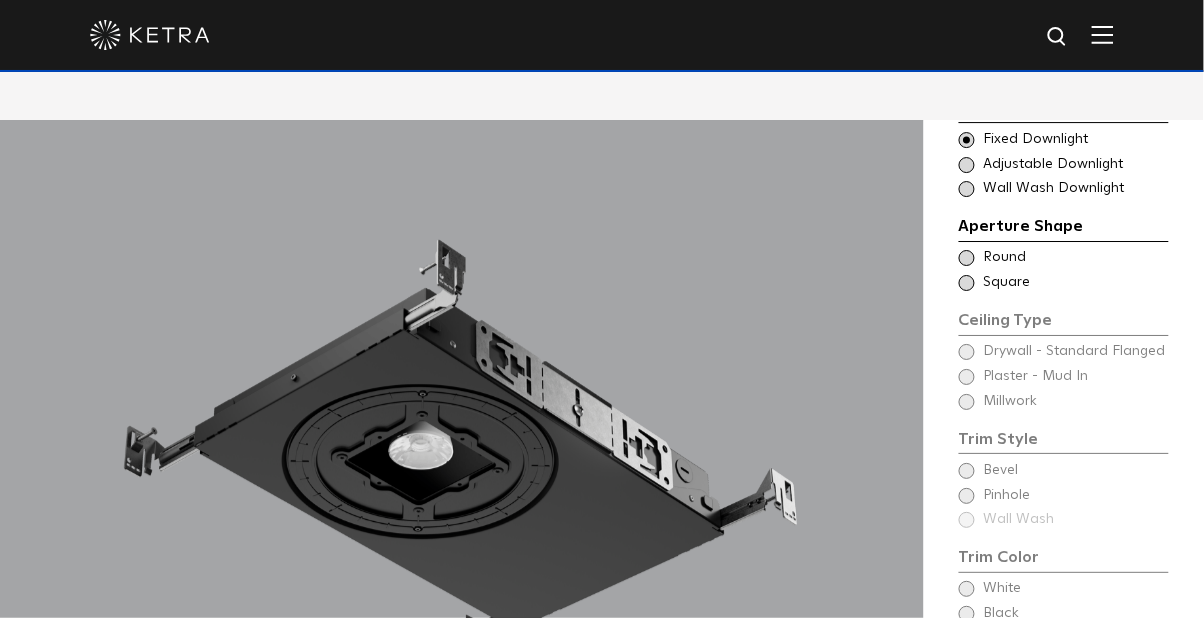 click at bounding box center [967, 165] 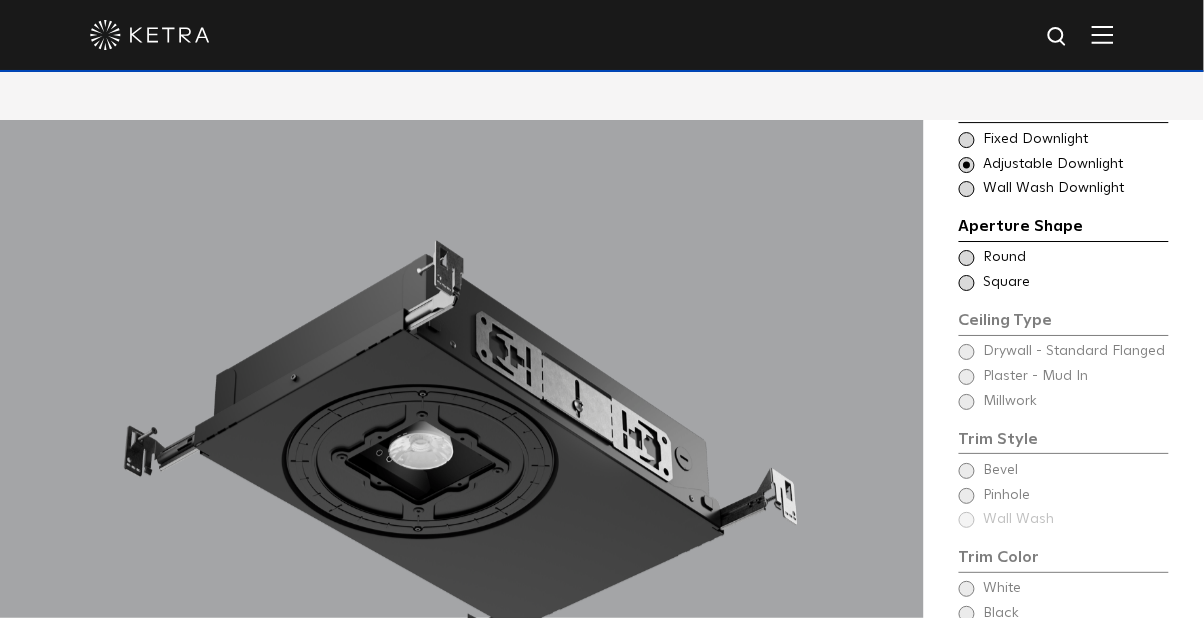 click on "Ceiling Type Round
Drywall - Standard Flanged
Round" at bounding box center (1064, 258) 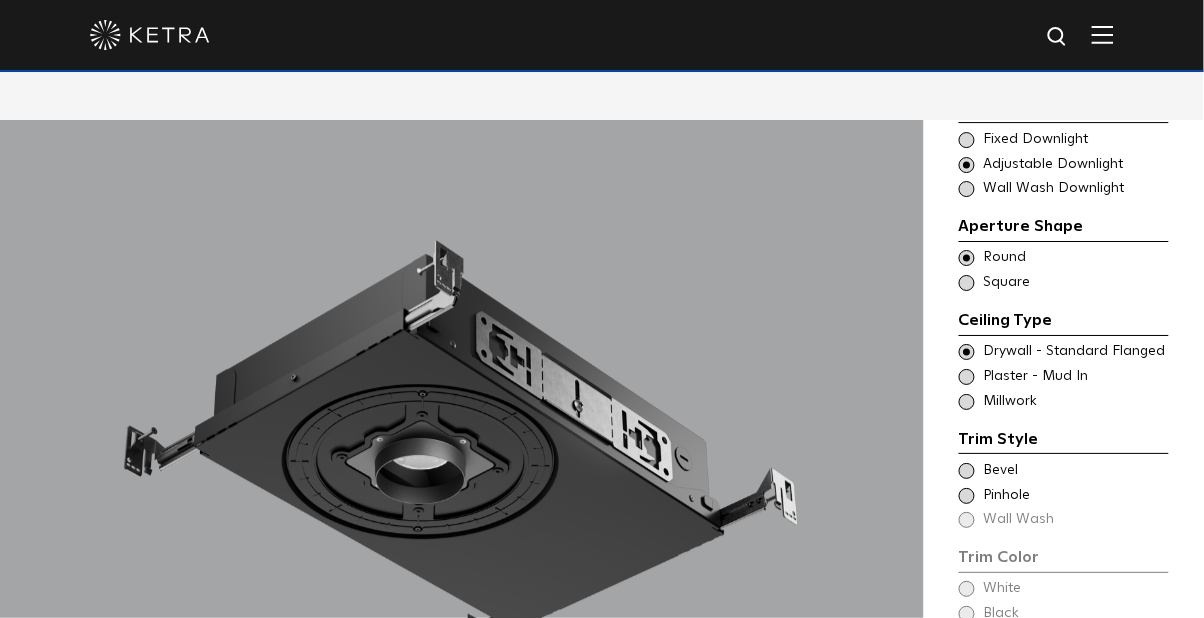 click at bounding box center (967, 283) 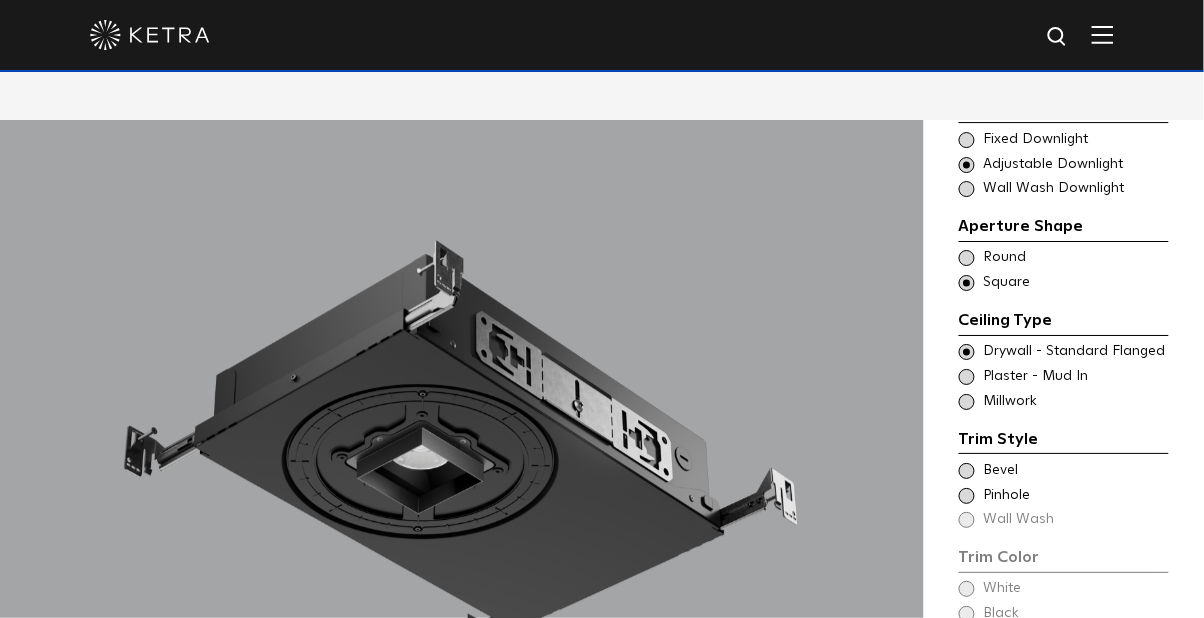 scroll, scrollTop: 1519, scrollLeft: 0, axis: vertical 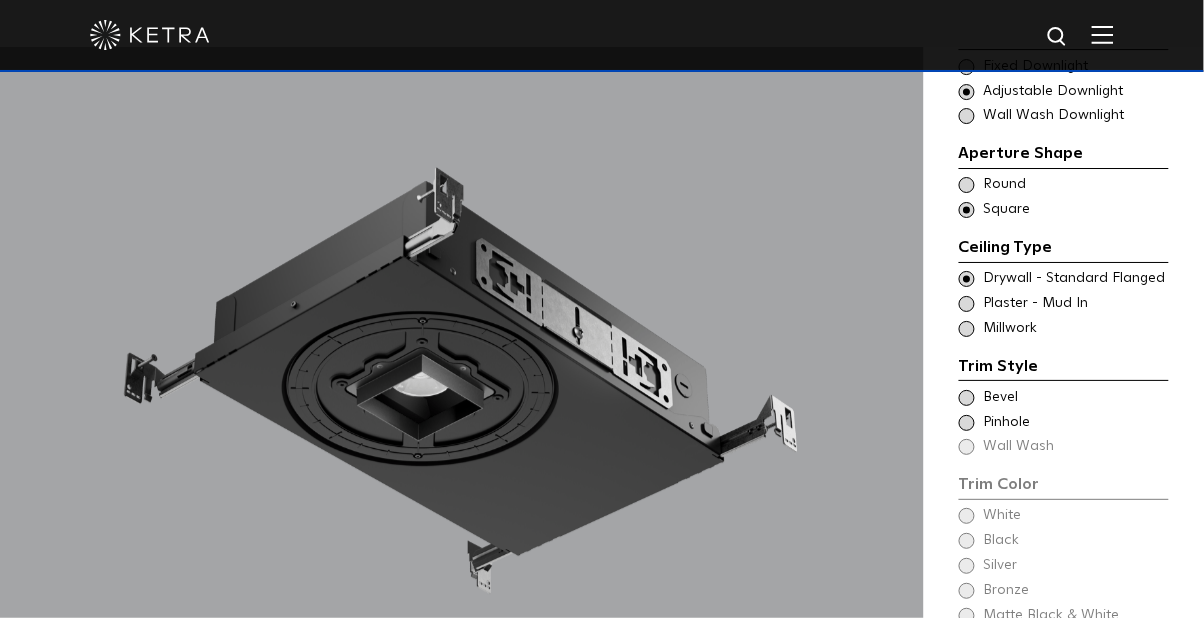 click at bounding box center (967, 279) 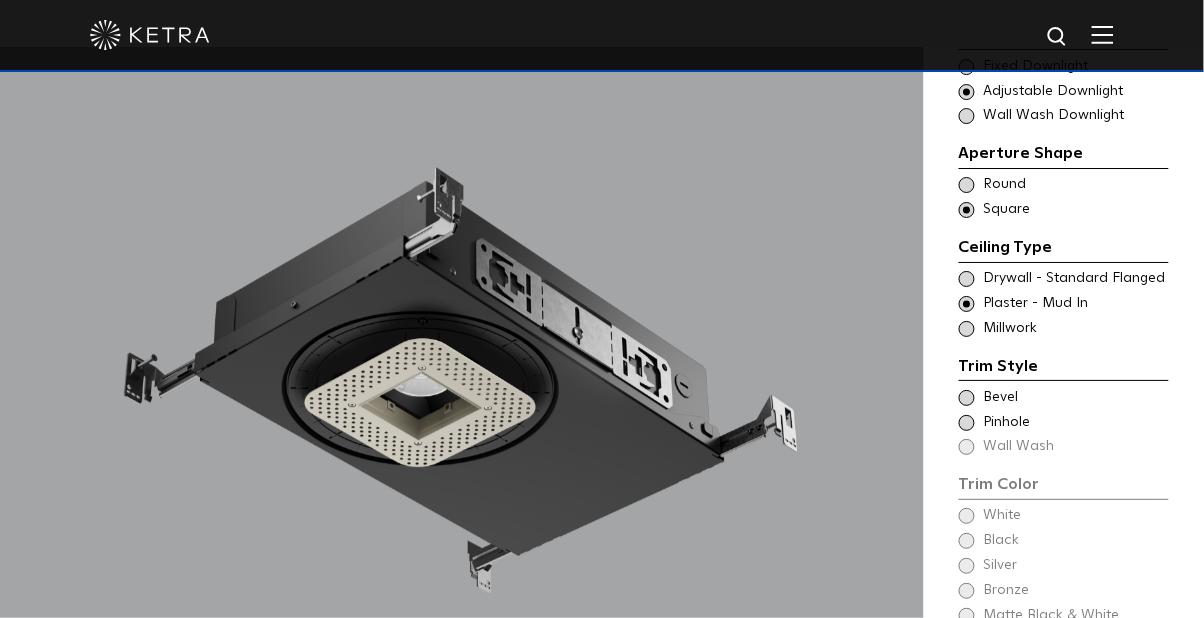 click on "Trim Style - Square - Flangeless - Millwork
Round - Millwork,Wall Wash - Square - Flangeless - Disabled
Millwork" at bounding box center [1064, 329] 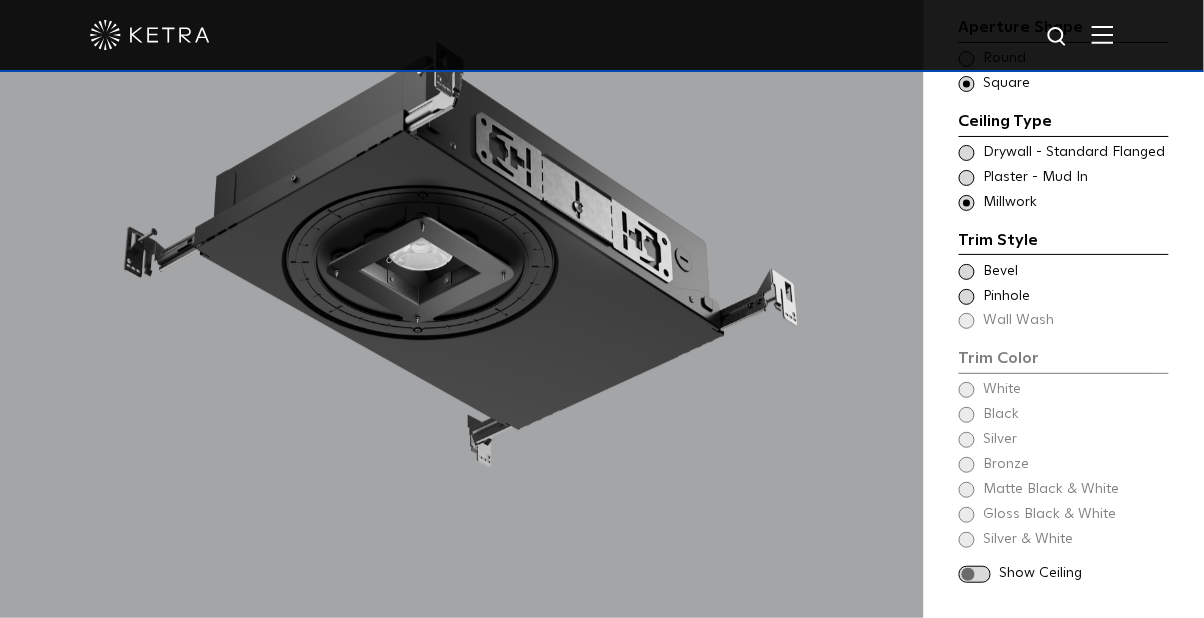scroll, scrollTop: 1731, scrollLeft: 0, axis: vertical 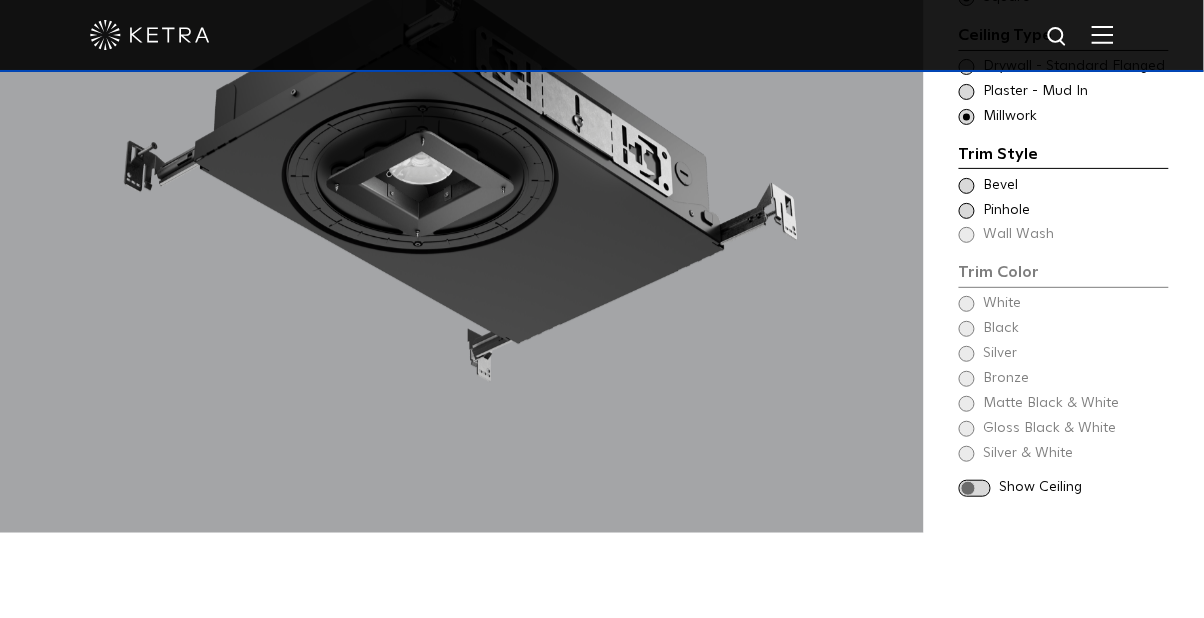 click at bounding box center (967, 186) 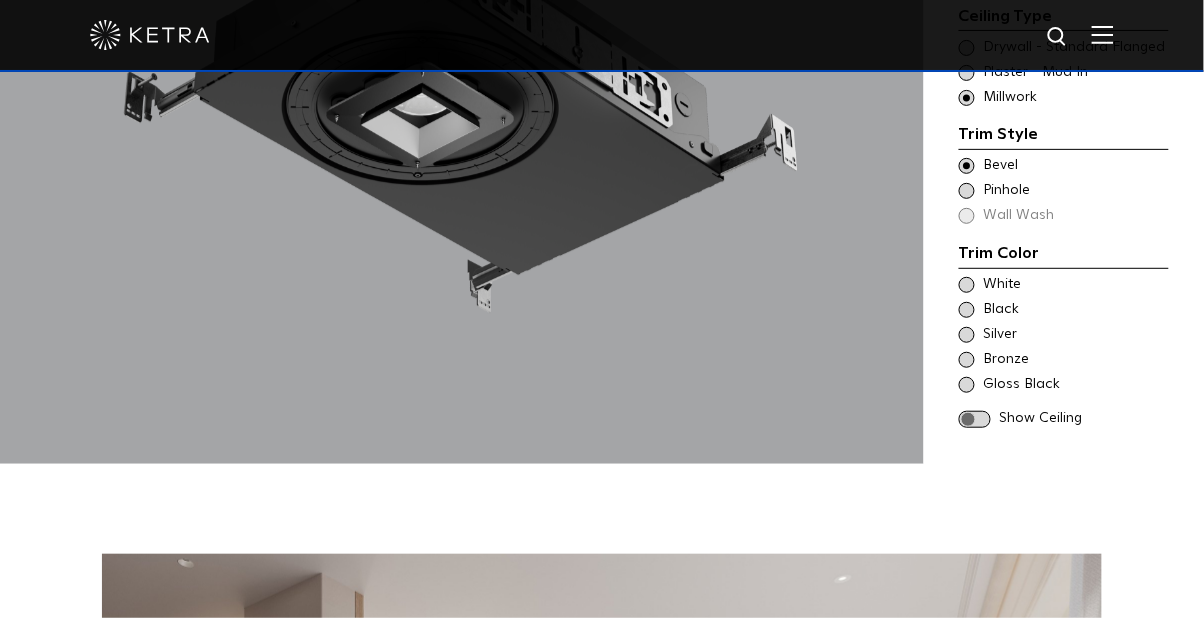 click at bounding box center [967, 285] 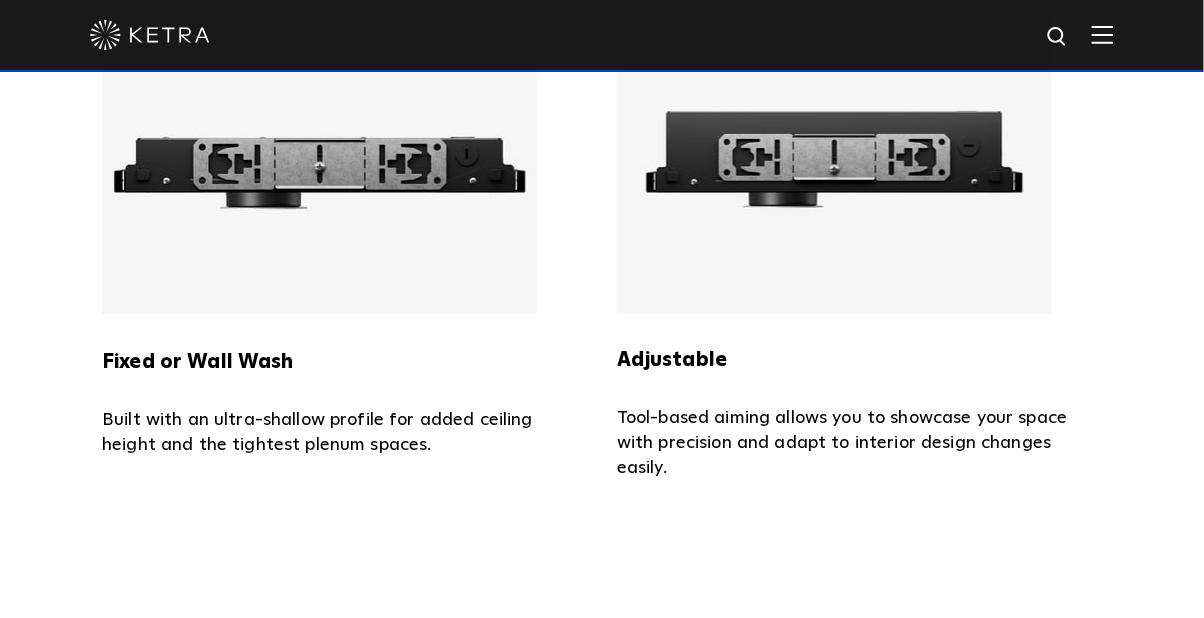 scroll, scrollTop: 3784, scrollLeft: 0, axis: vertical 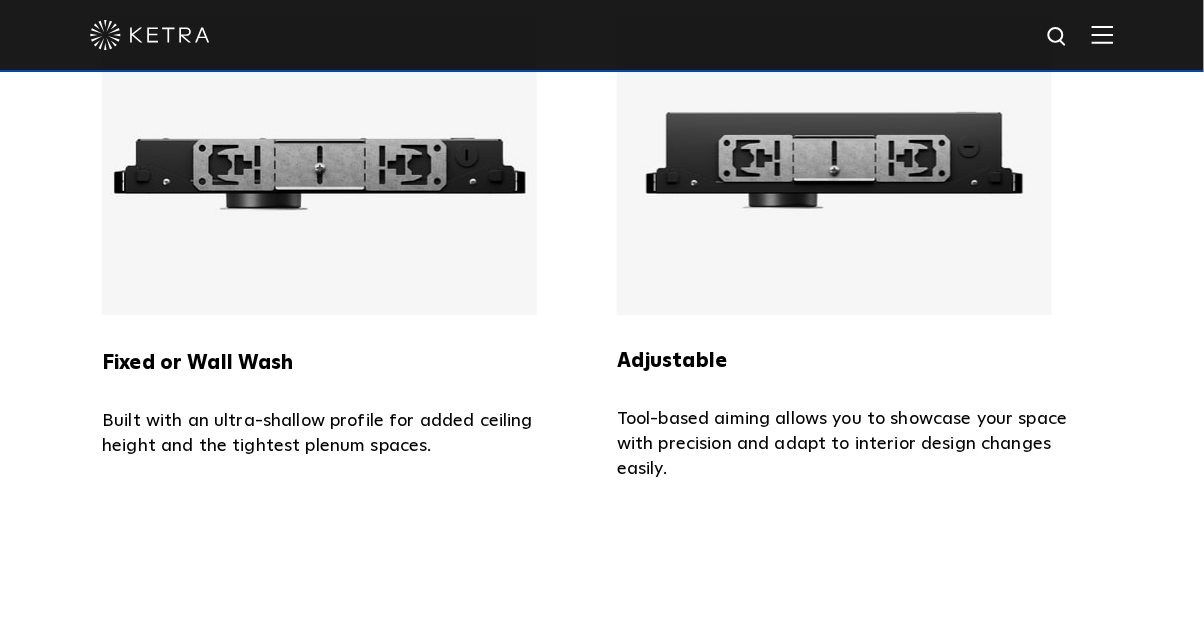 click on "2" Housing" at bounding box center [344, -36] 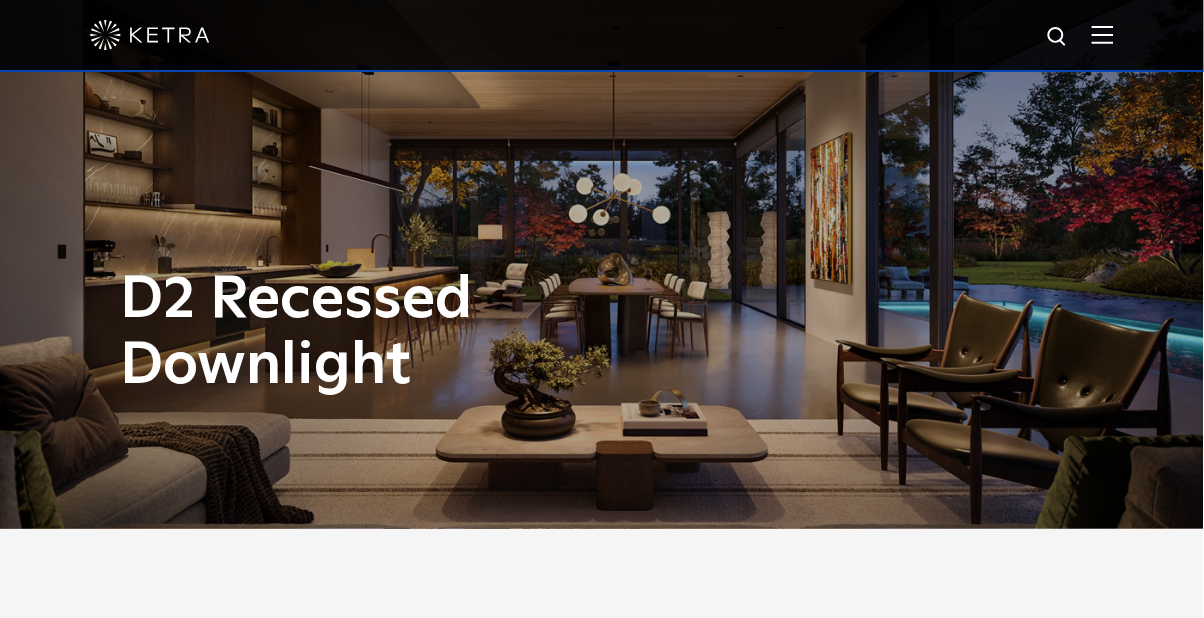 scroll, scrollTop: 0, scrollLeft: 0, axis: both 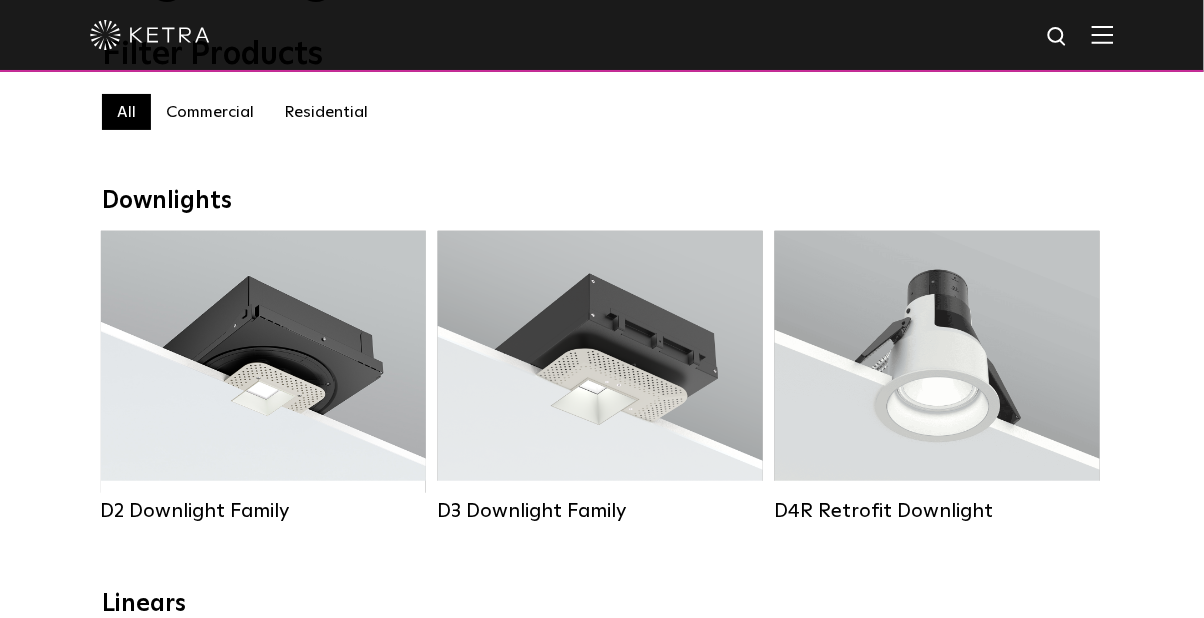 click on "Lutron Clear Connect Type X" at bounding box center (966, 406) 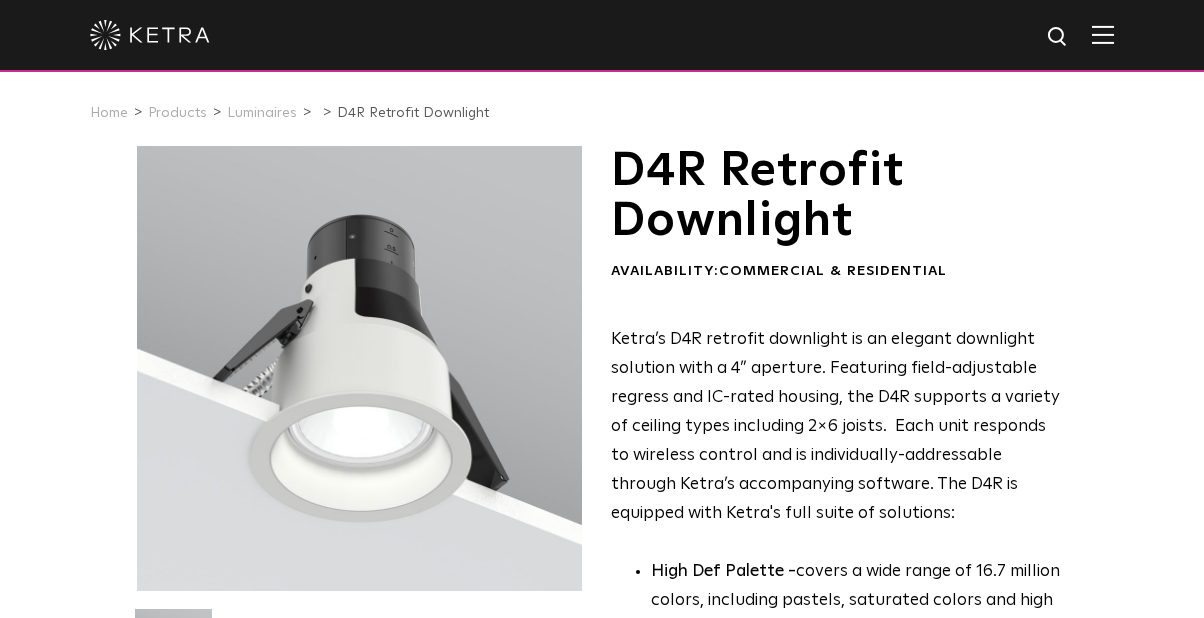scroll, scrollTop: 0, scrollLeft: 0, axis: both 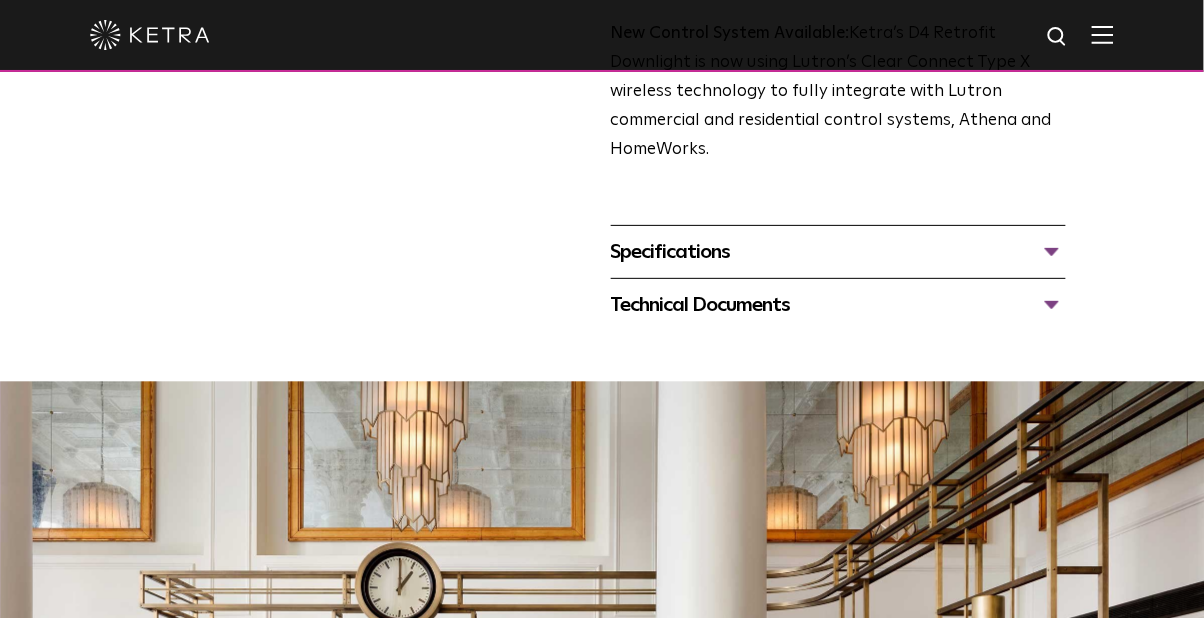 click on "Specifications" at bounding box center [838, 252] 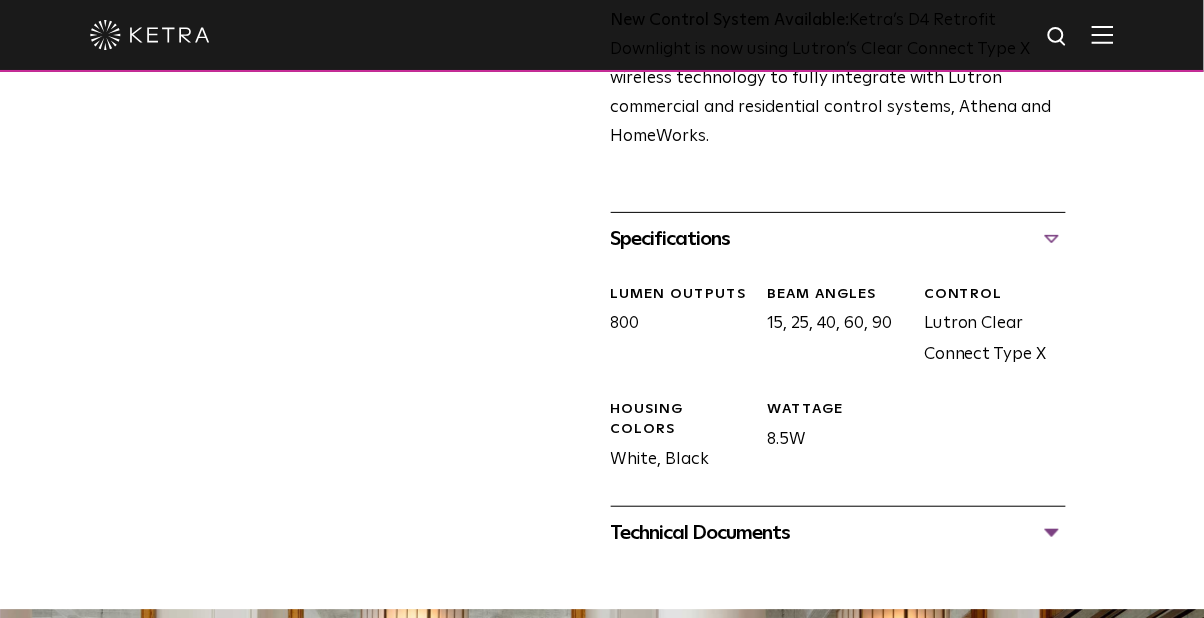 click on "Technical Documents" at bounding box center [838, 533] 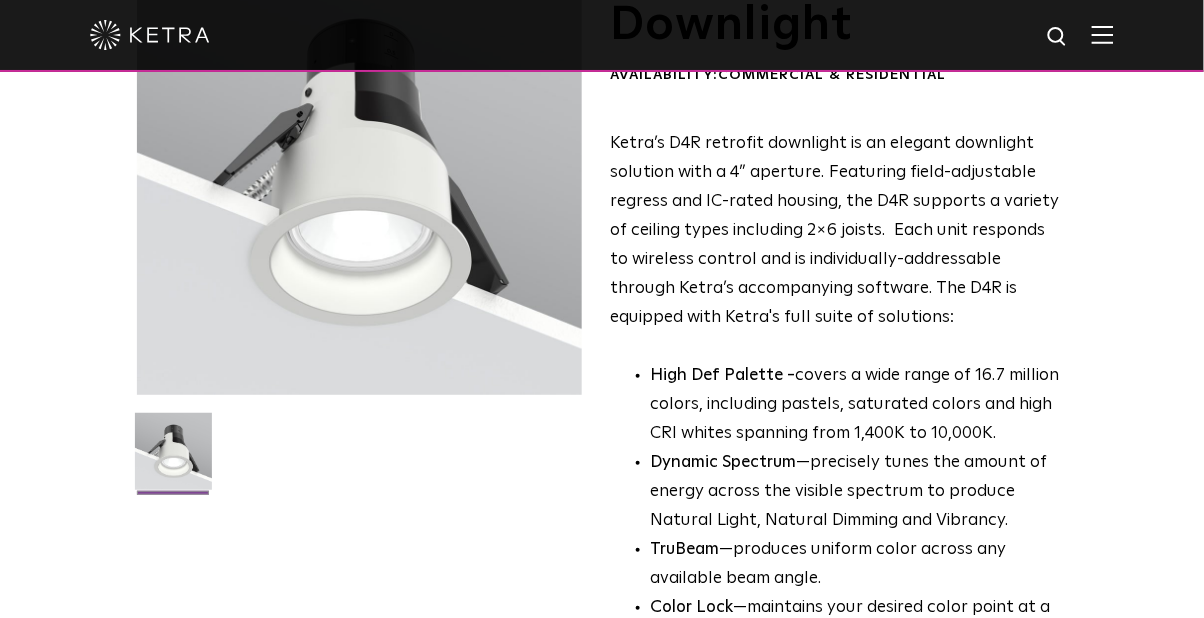 scroll, scrollTop: 0, scrollLeft: 0, axis: both 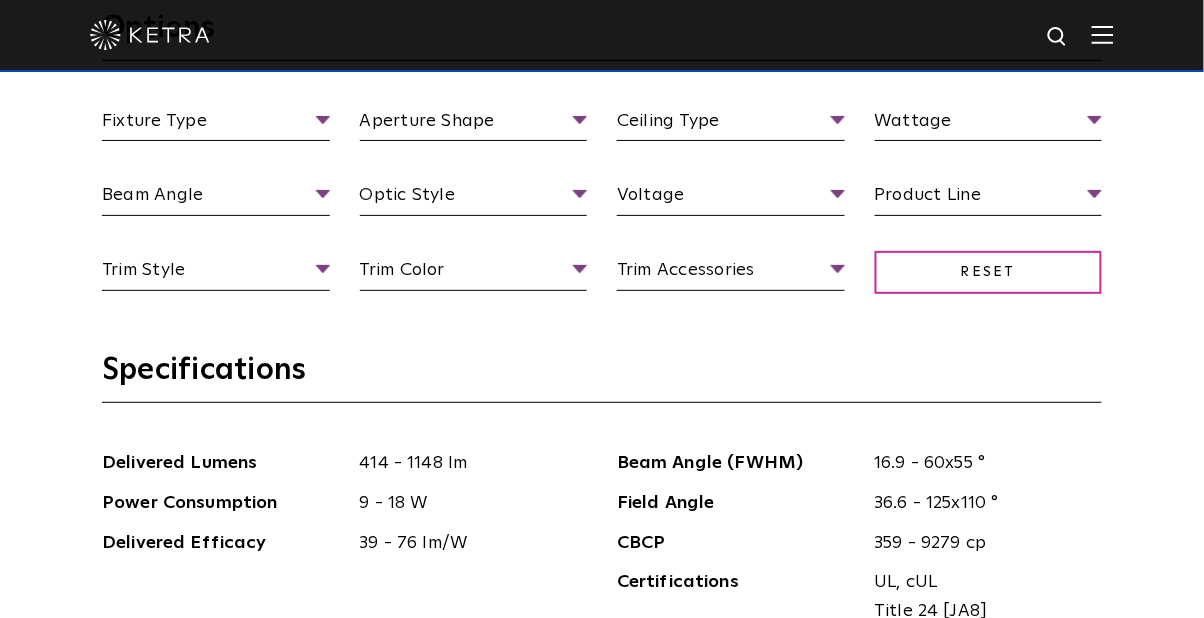 click on "Fixture Type" at bounding box center [216, 124] 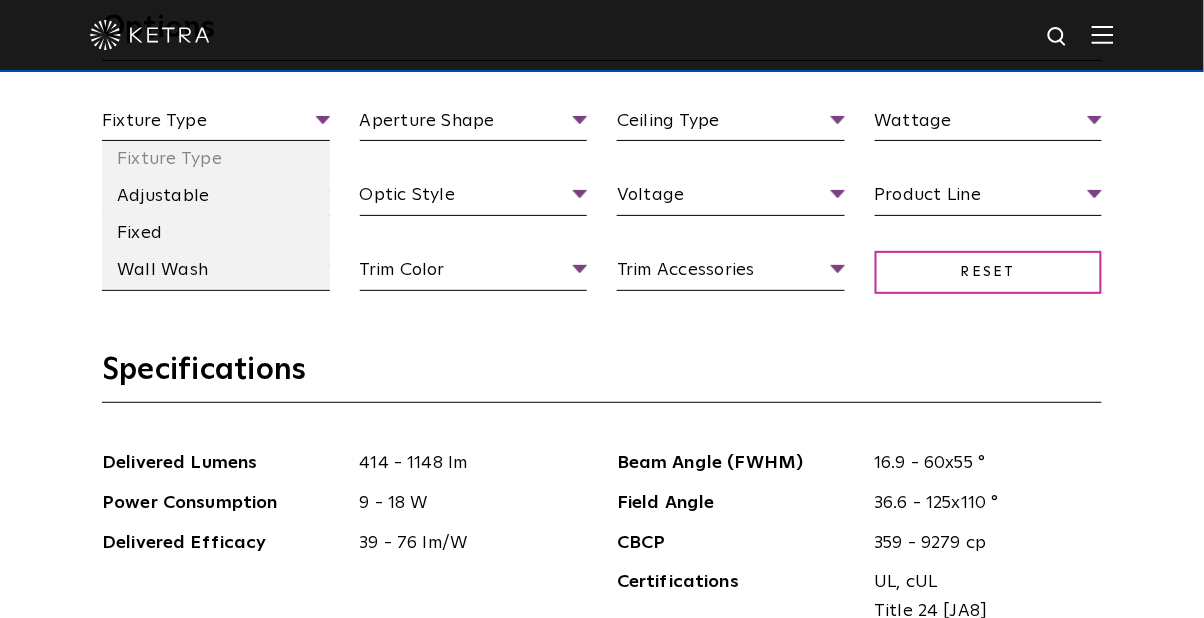 click on "Adjustable" at bounding box center [216, 196] 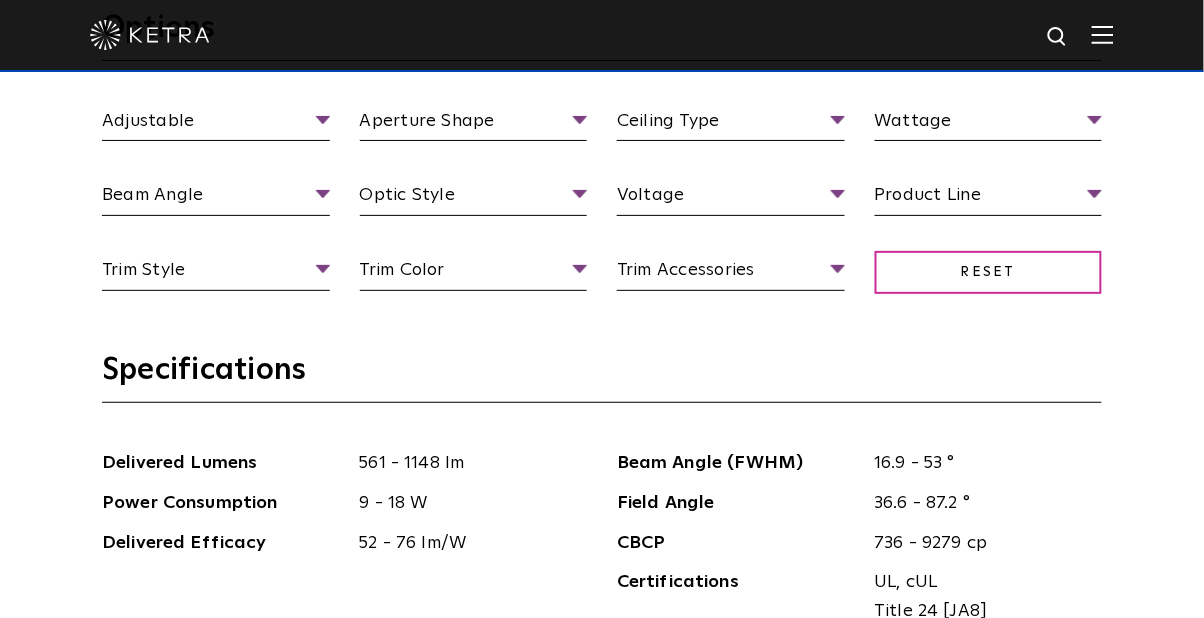 click on "Aperture Shape" at bounding box center [474, 124] 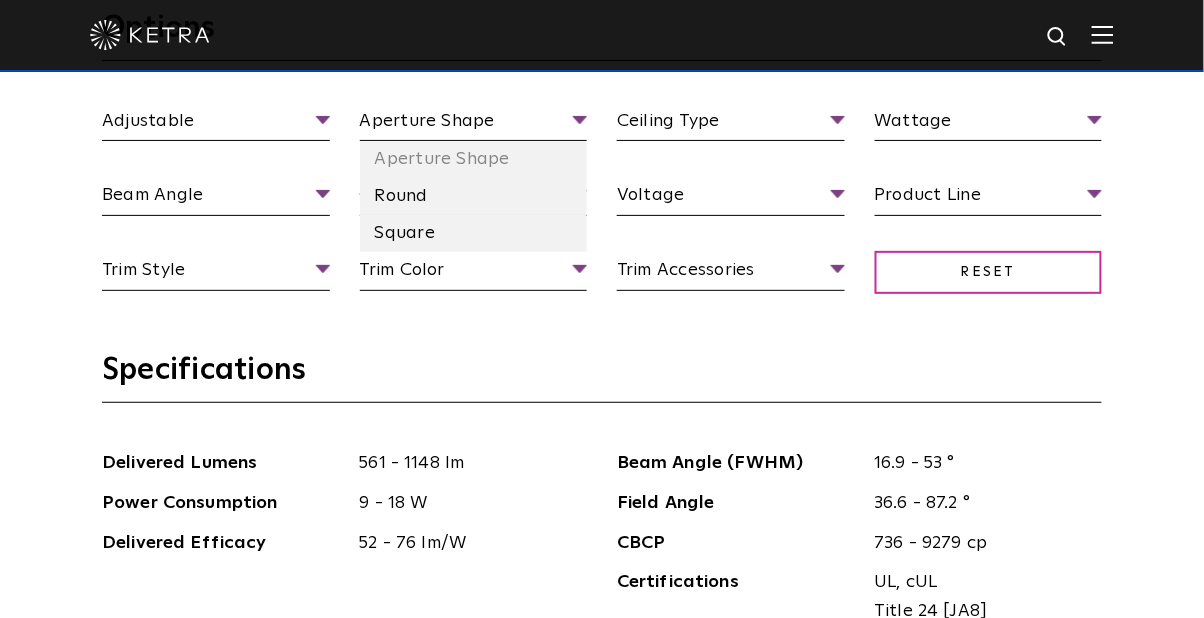 click on "Round" at bounding box center [474, 196] 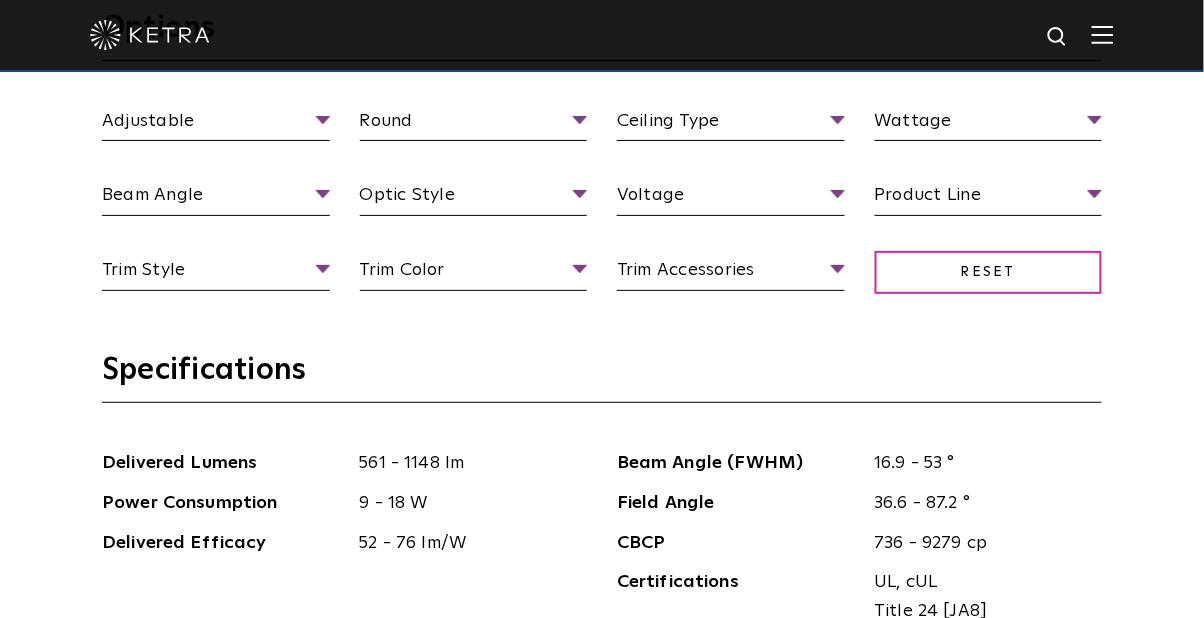 click on "Ceiling Type" at bounding box center (731, 124) 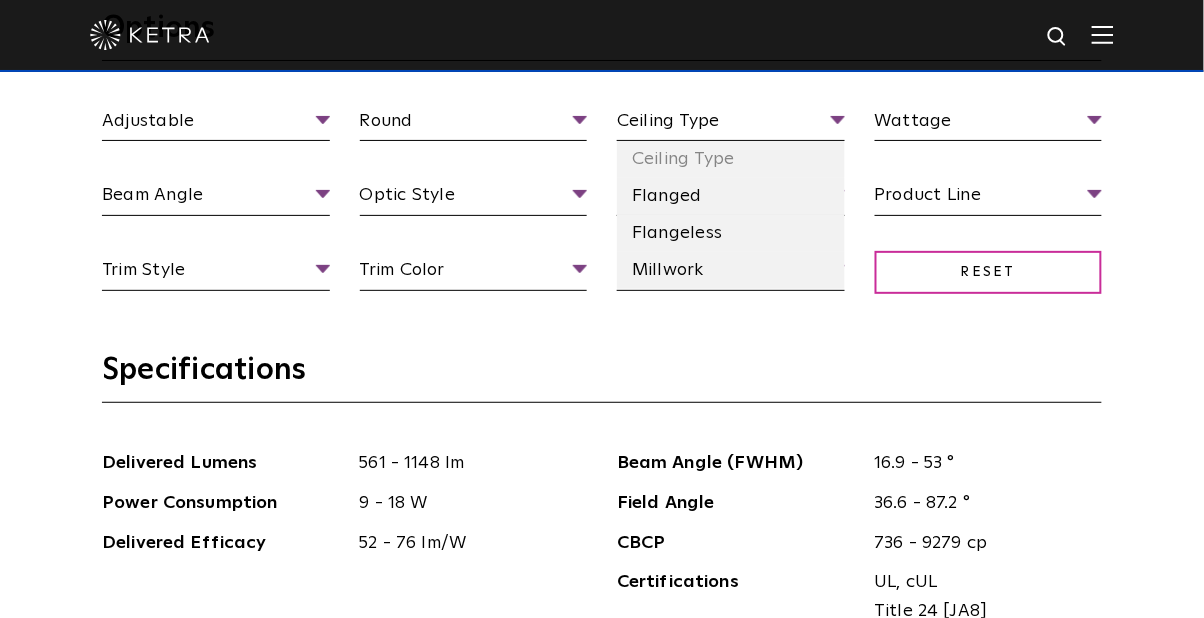 click on "Flanged" at bounding box center [731, 196] 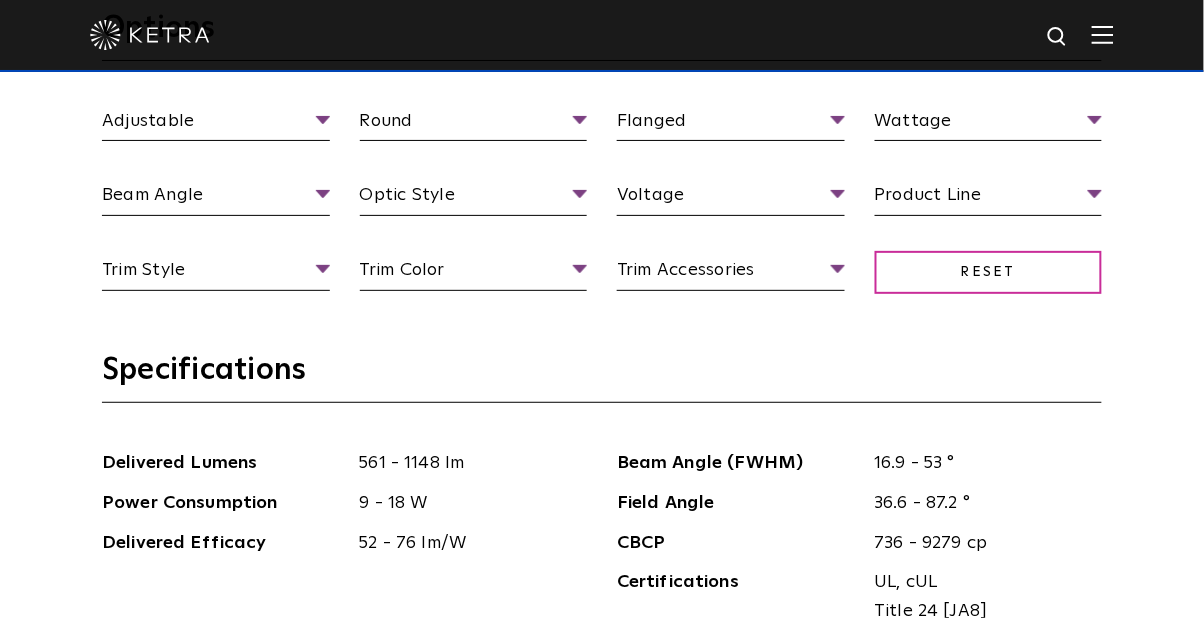 click on "Wattage" at bounding box center [989, 124] 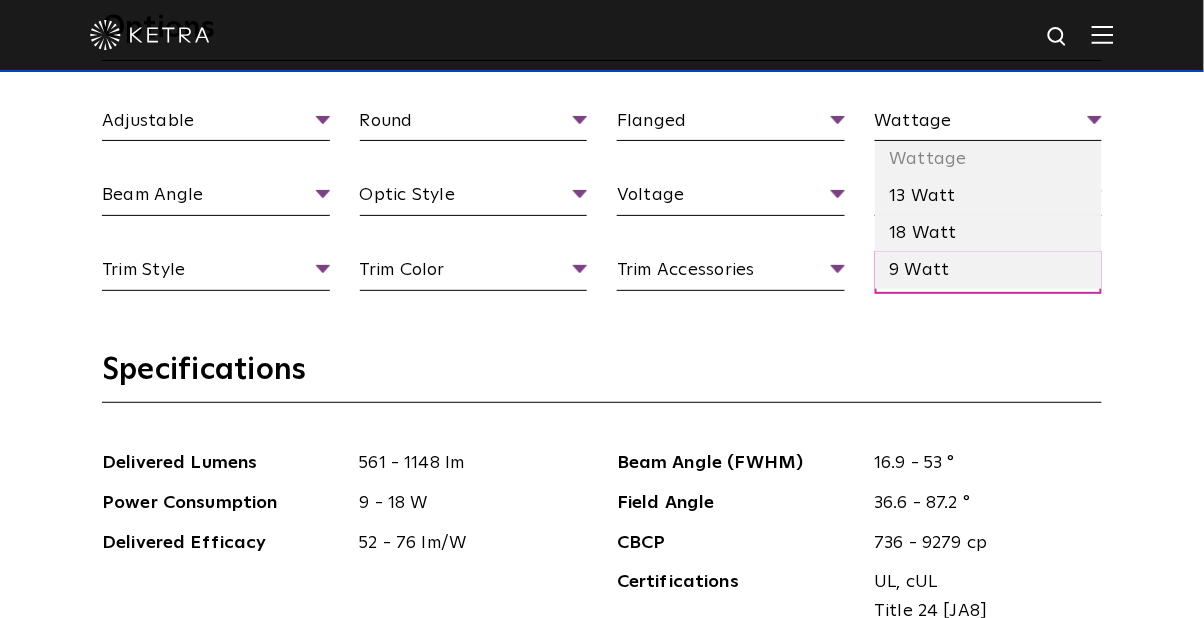 click on "13 Watt" at bounding box center (989, 196) 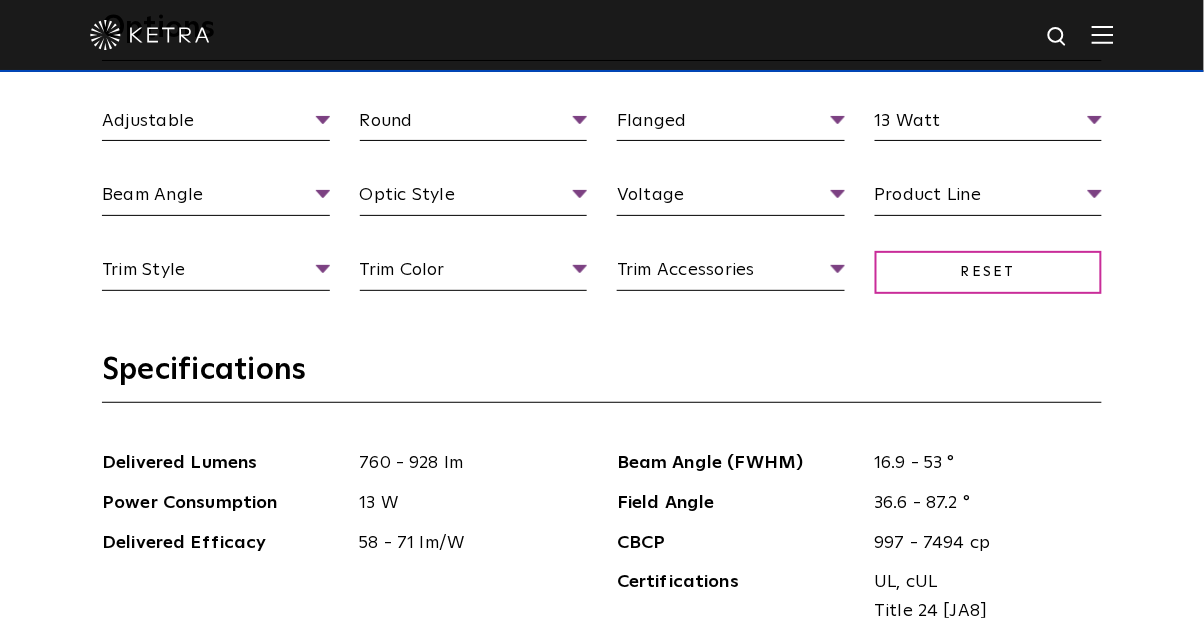 click on "Beam Angle" at bounding box center [216, 198] 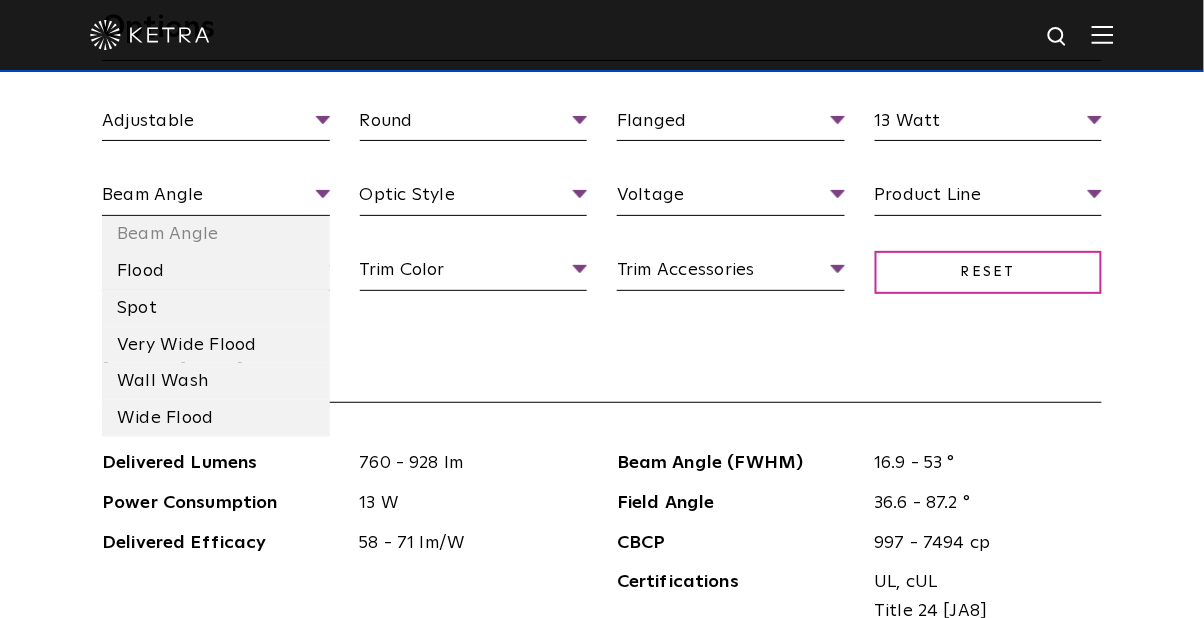 click on "Flood" at bounding box center [216, 271] 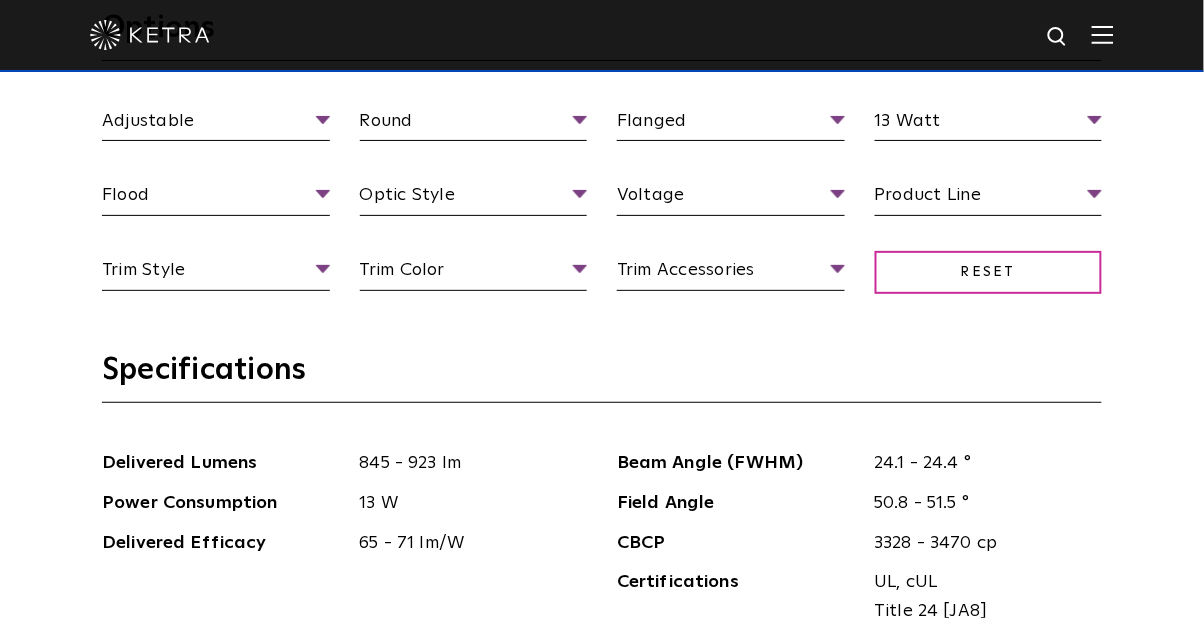 click on "Optic Style" at bounding box center [474, 198] 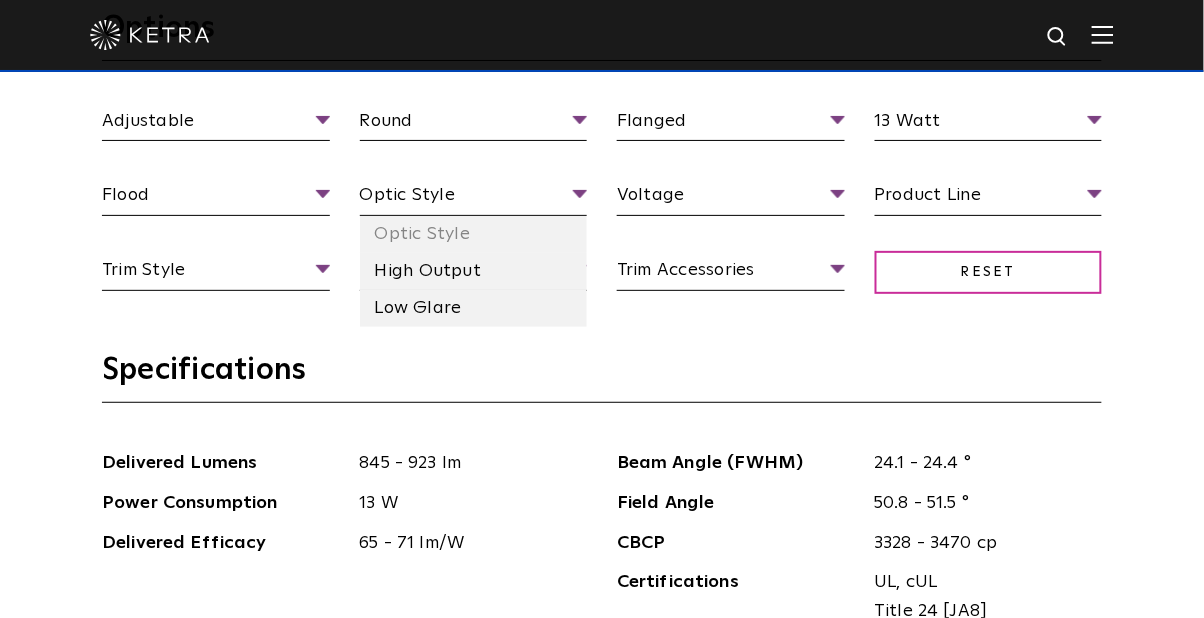 click on "High Output" at bounding box center (474, 271) 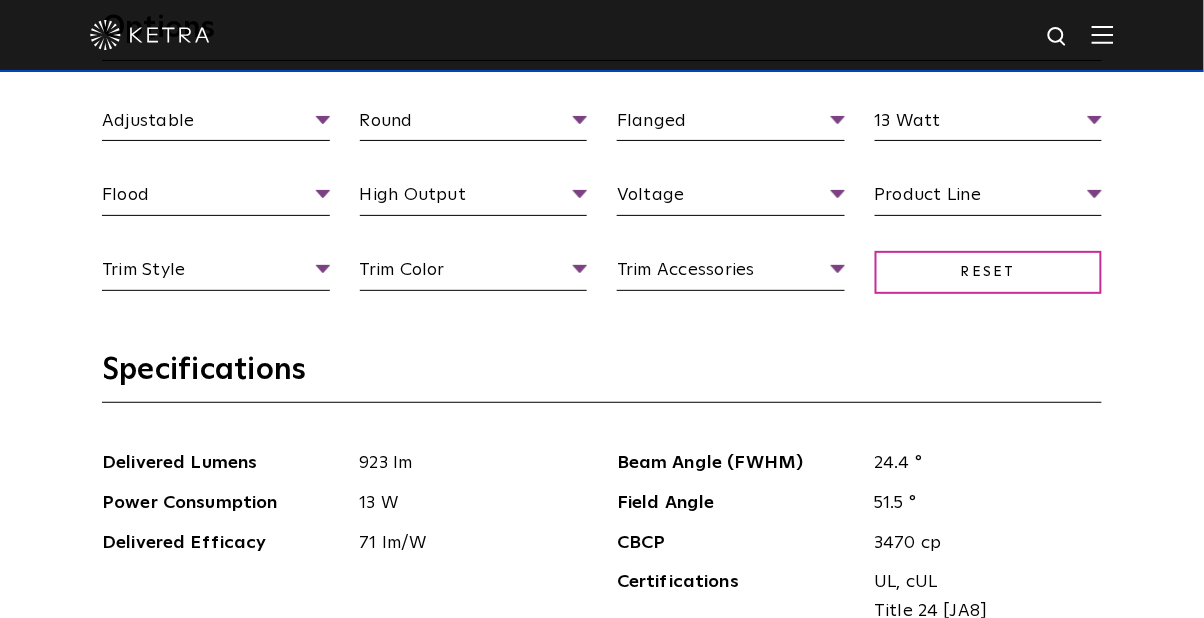 click on "Voltage" at bounding box center (731, 198) 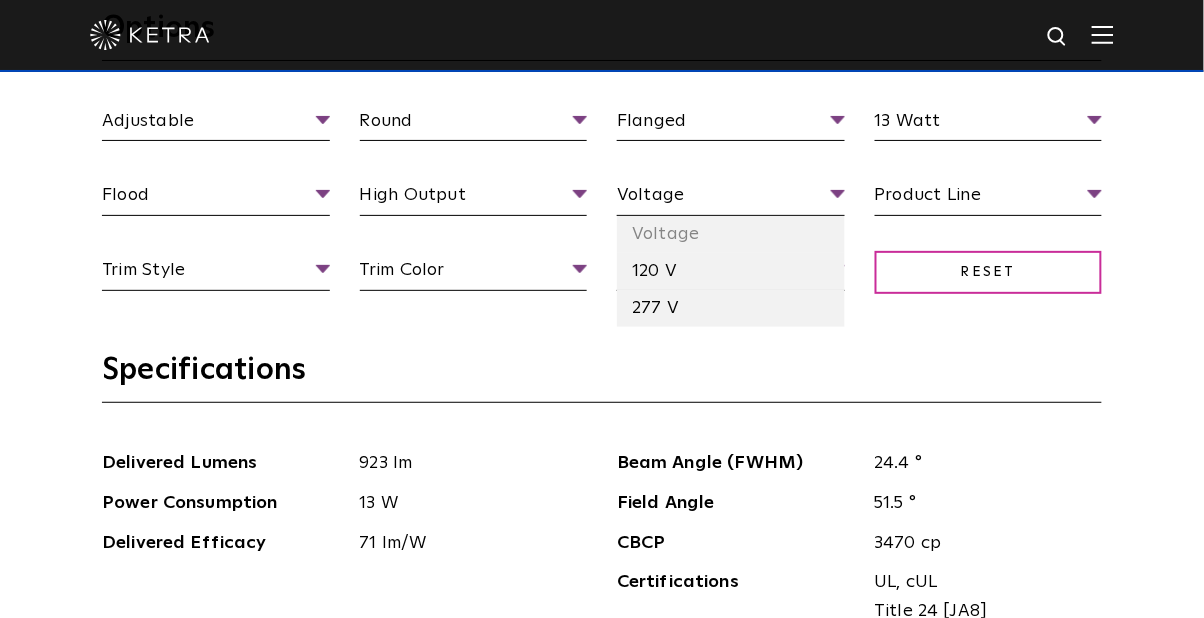 click on "120 V" at bounding box center (731, 271) 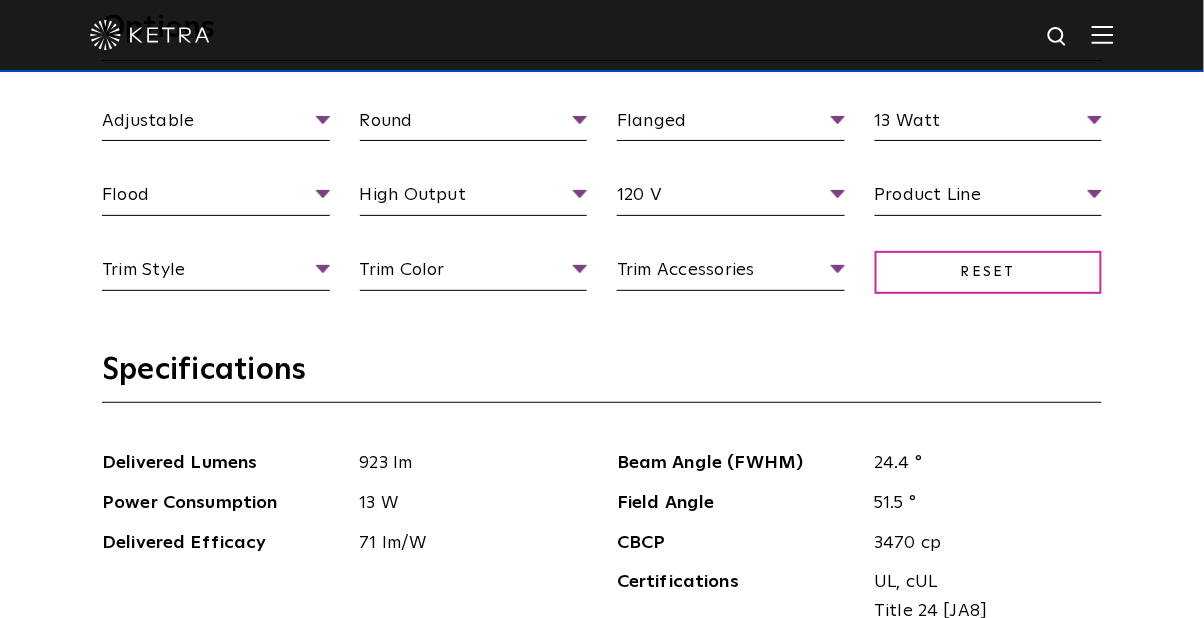 click on "Product Line" at bounding box center [989, 198] 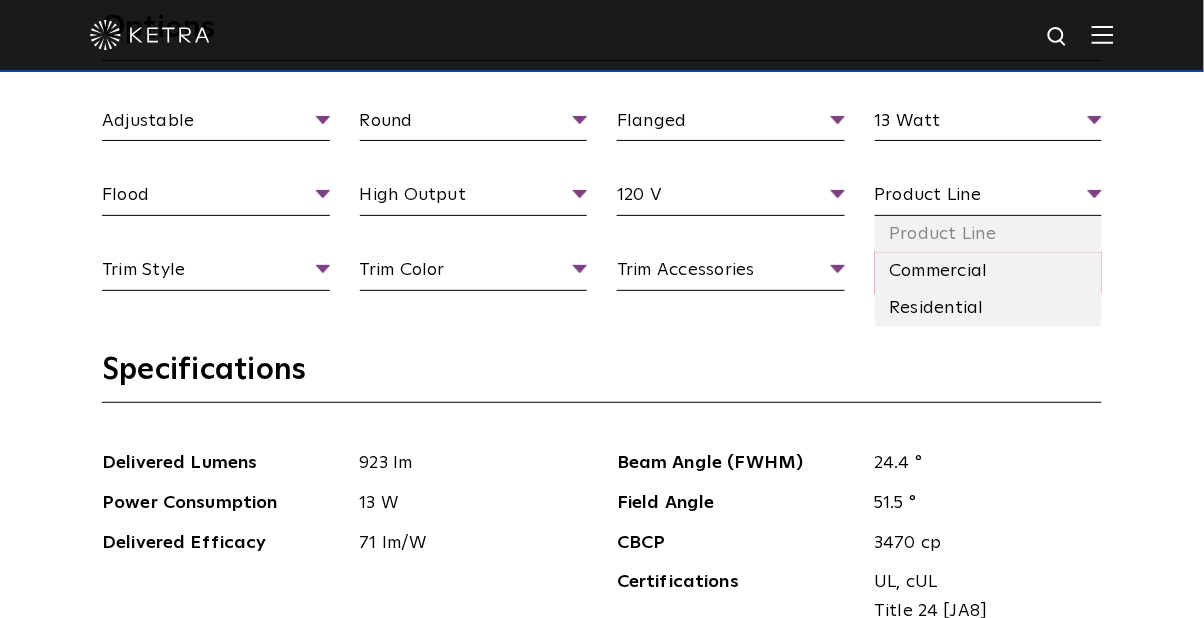 click on "Commercial" at bounding box center (989, 271) 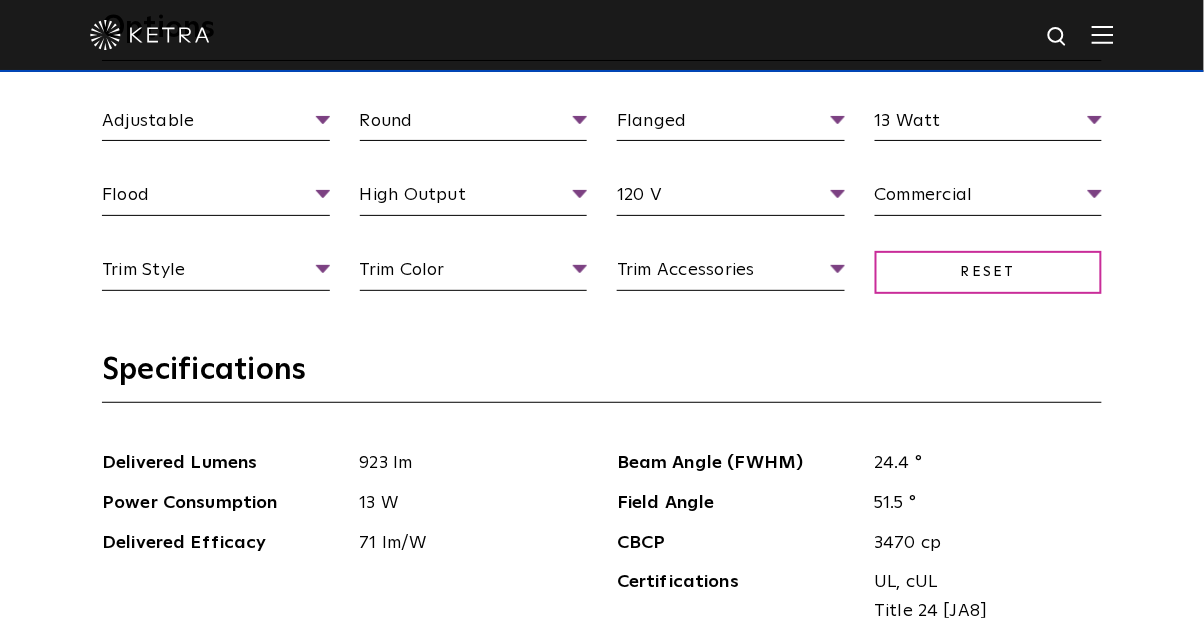 click on "Trim Style" at bounding box center [216, 273] 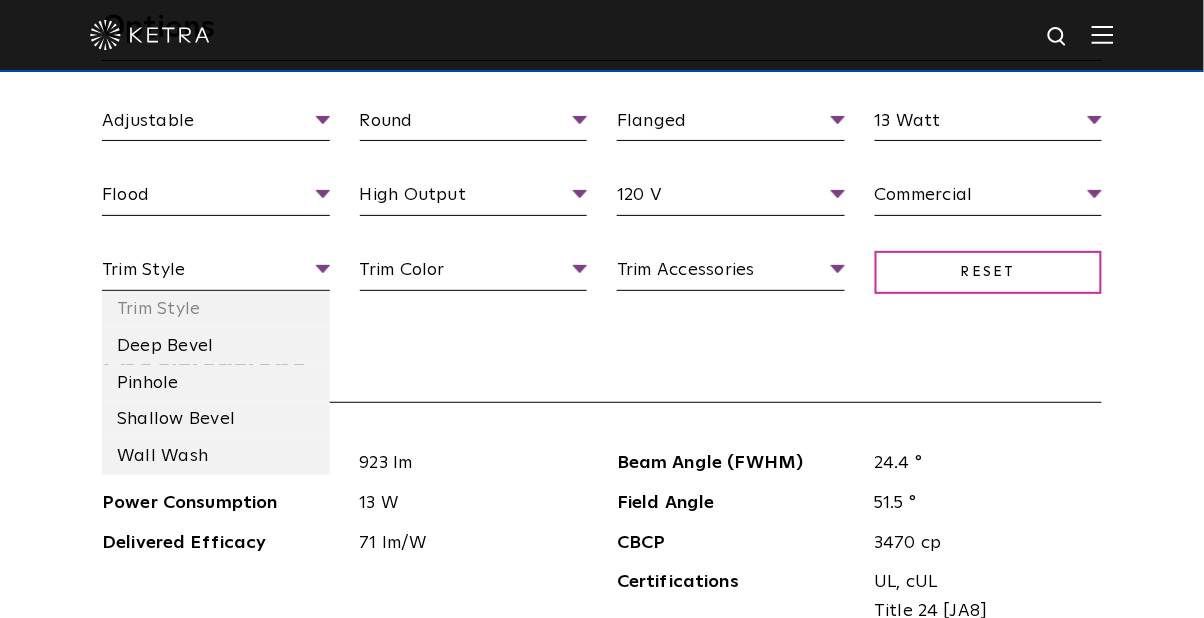 click on "Deep Bevel" at bounding box center [216, 346] 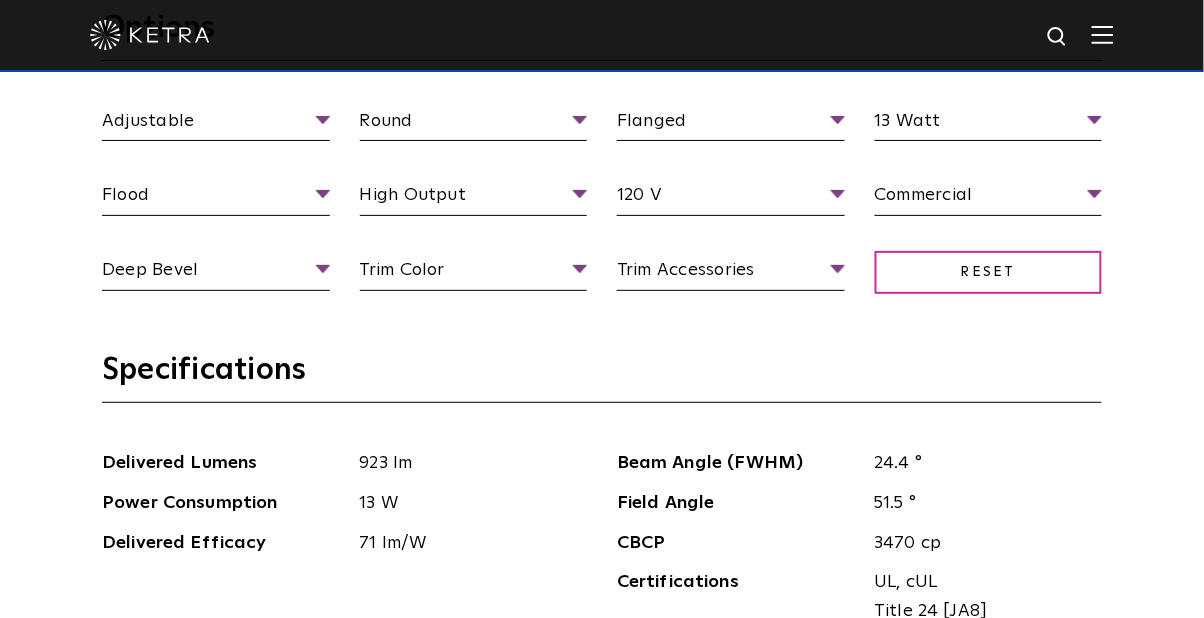 click on "Trim Color" at bounding box center [474, 273] 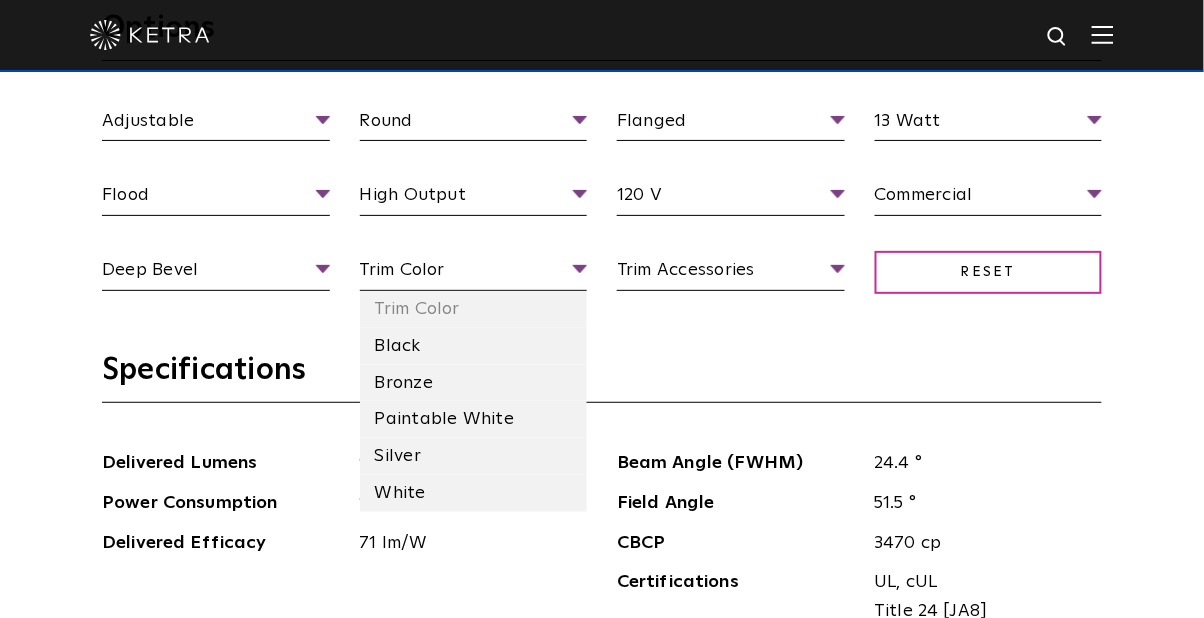 click on "Black" at bounding box center (474, 346) 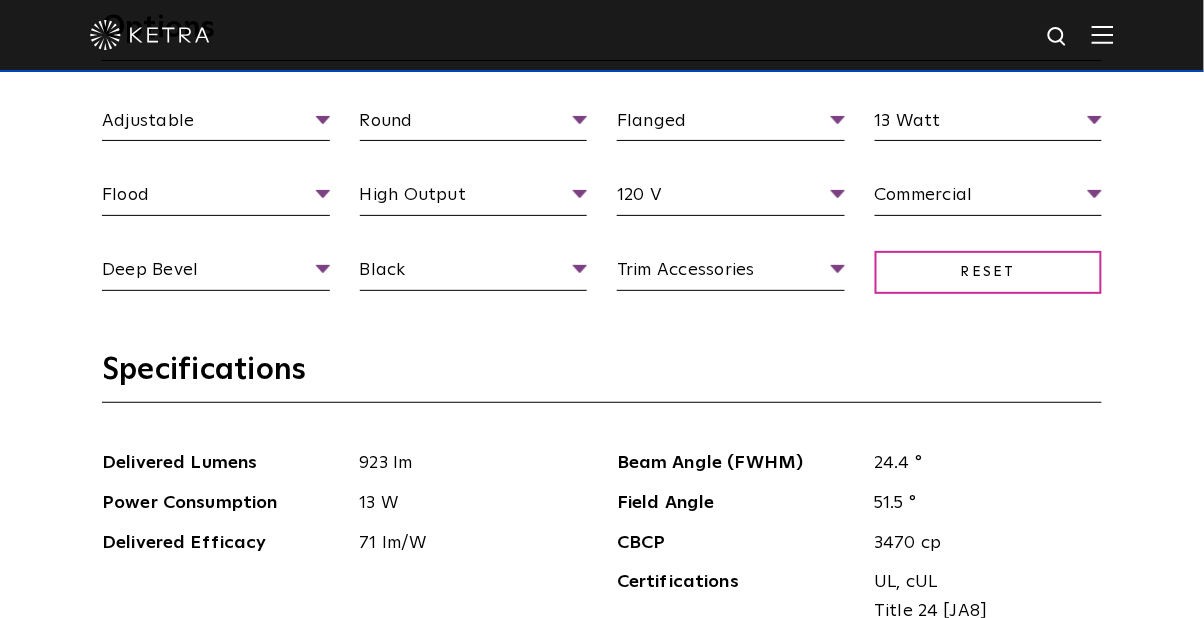 click on "Trim Accessories" at bounding box center [731, 273] 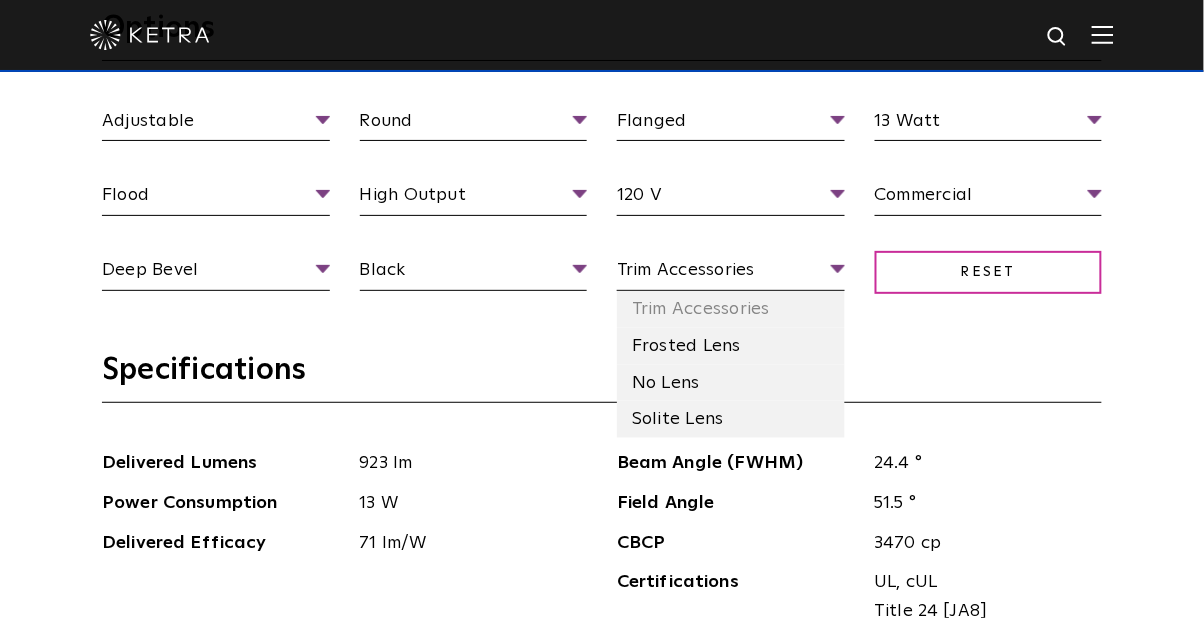 click on "Trim Accessories" at bounding box center [731, 309] 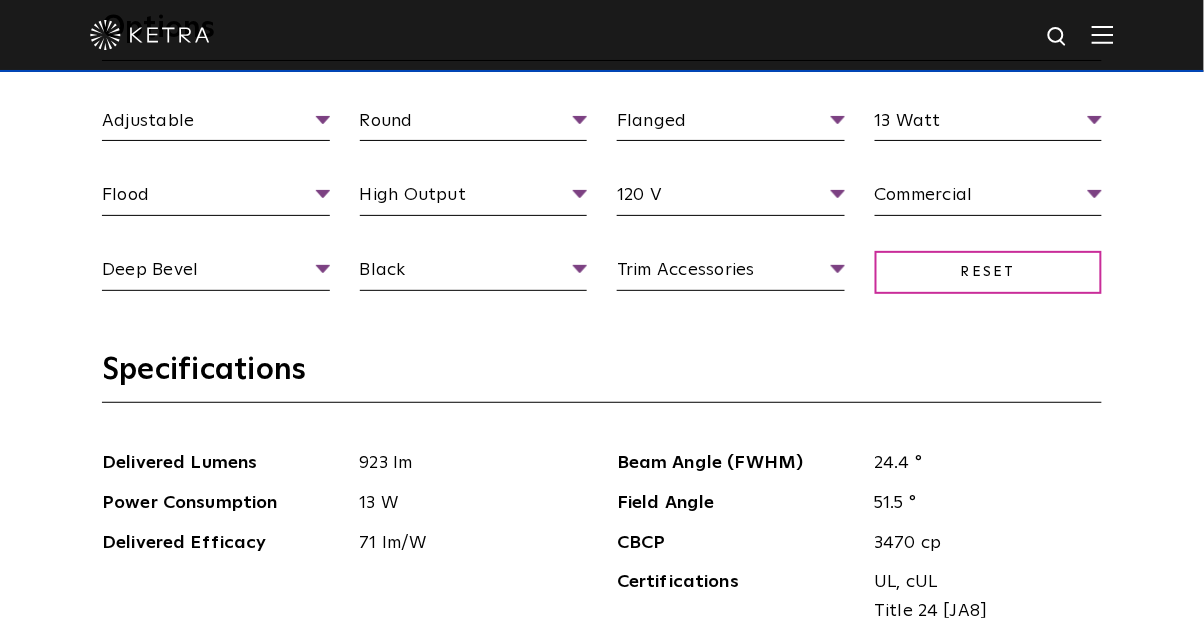 click on "Trim Accessories" at bounding box center (731, 273) 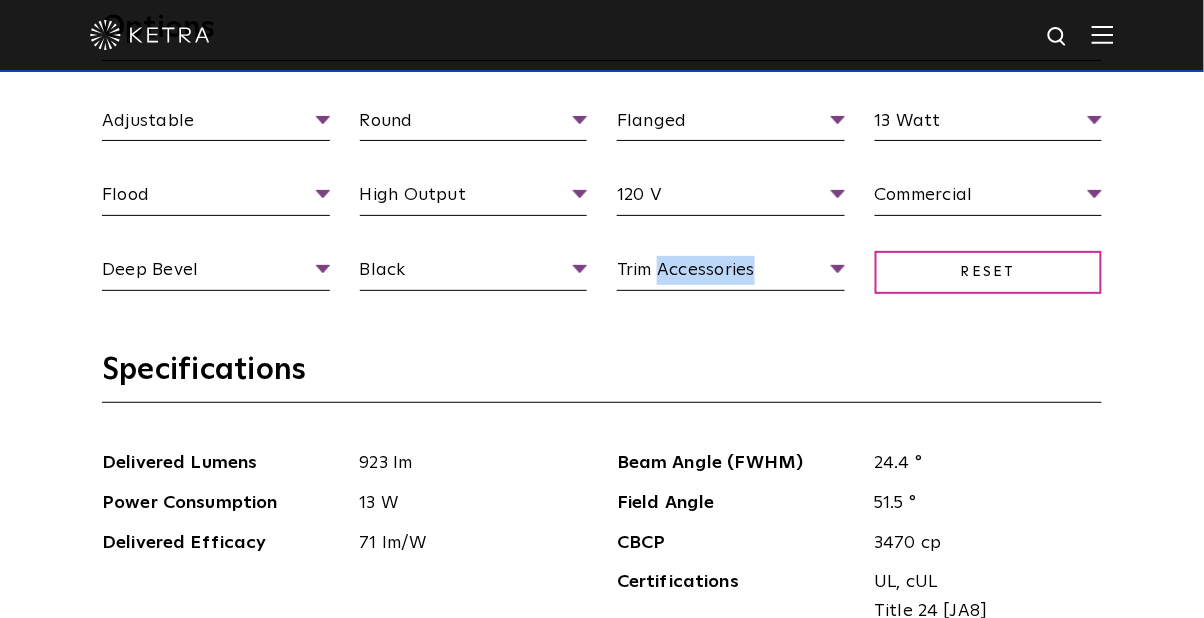 click on "Trim Accessories" at bounding box center [731, 273] 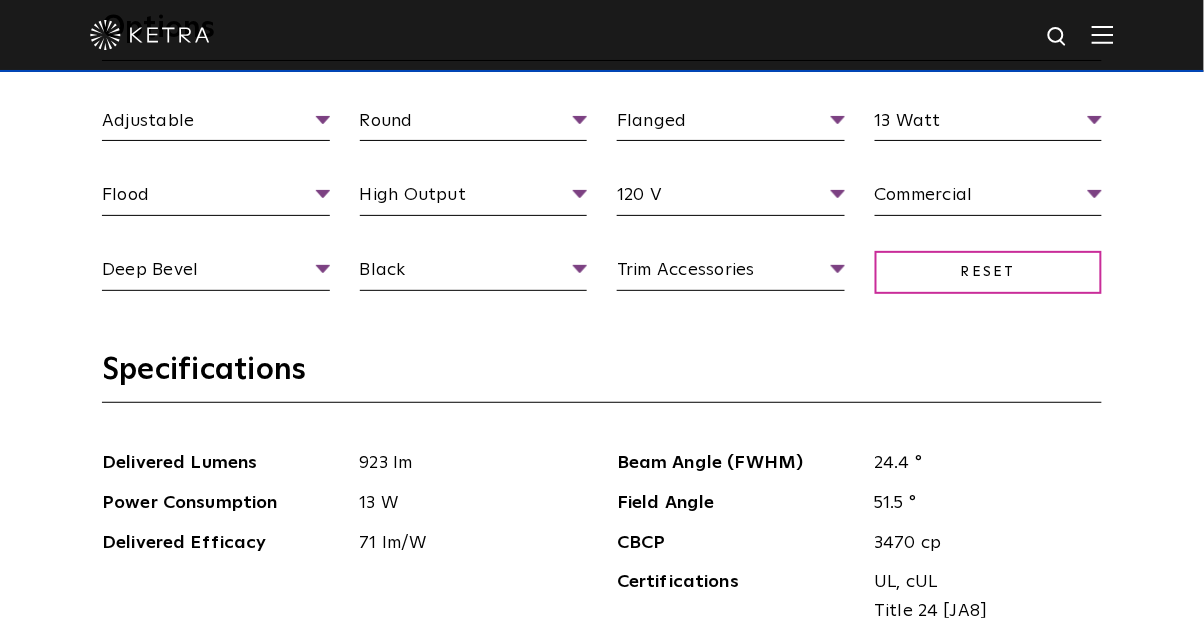 click on "Trim Accessories" at bounding box center [731, 273] 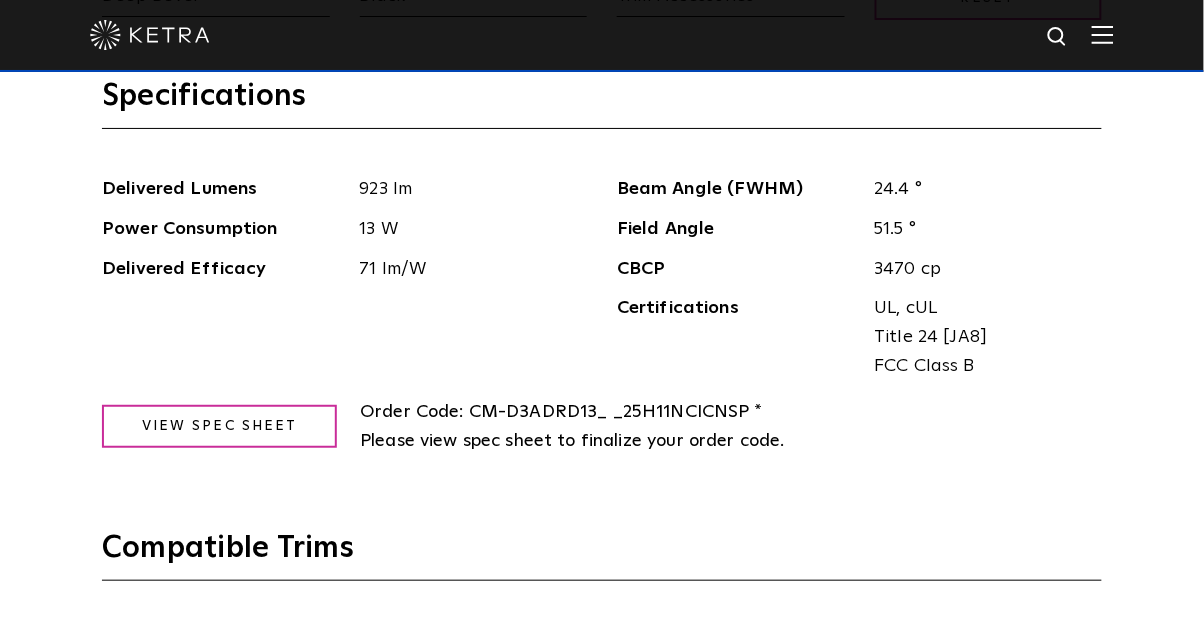 scroll, scrollTop: 2098, scrollLeft: 0, axis: vertical 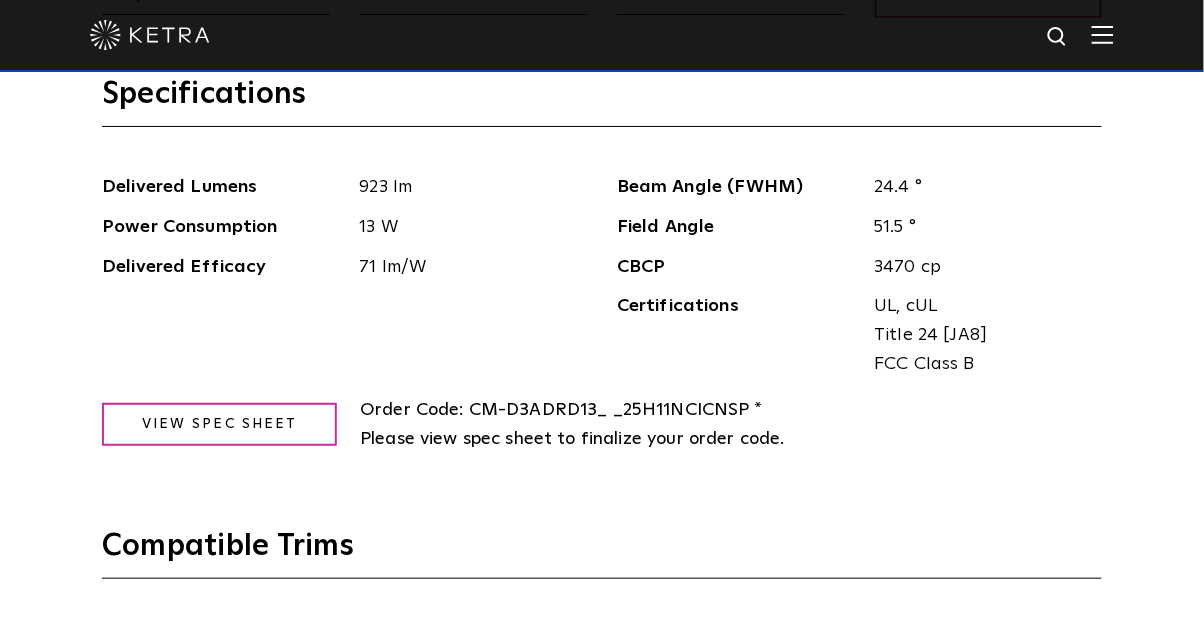 click on "Specifications
Delivered Lumens
923 lm
Power Consumption
13 W
Delivered Efficacy
71 lm/W
Beam Angle (FWHM)
24.4 °
Field Angle
51.5 °
CBCP
3470 cp
Certifications
UL, cUL
Title 24 [JA8]
FCC Class B
Order Code:
CM-D3ADRD13_ _25H11NCICNSP * Please view spec sheet to finalize your order code.
View Spec Sheet" at bounding box center (602, 301) 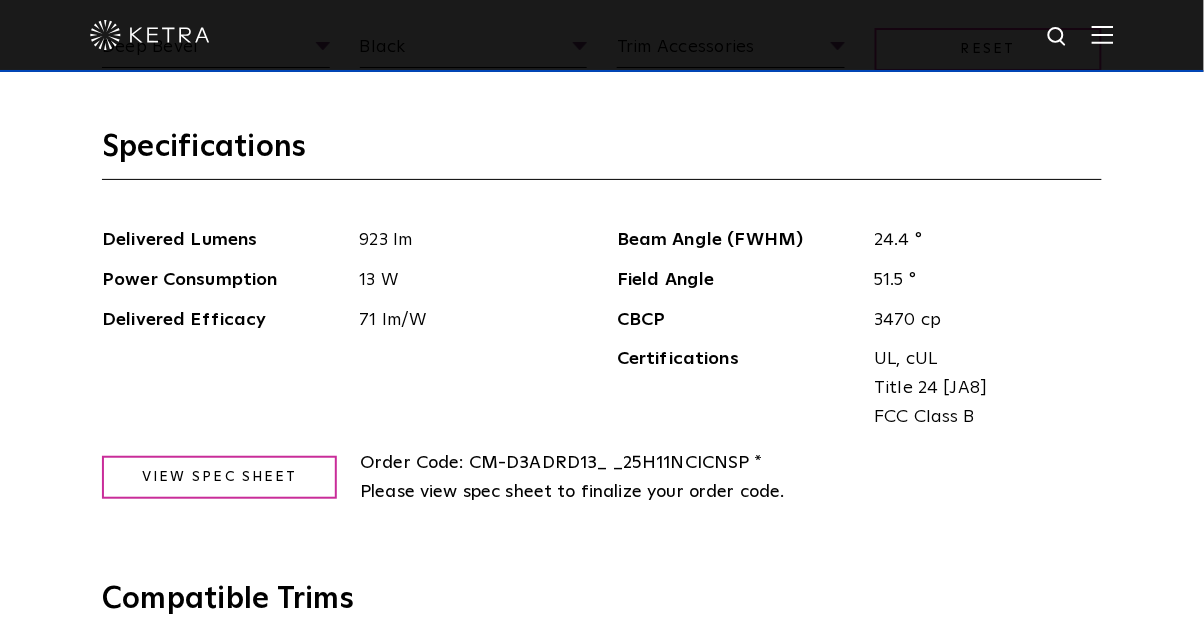 scroll, scrollTop: 2044, scrollLeft: 0, axis: vertical 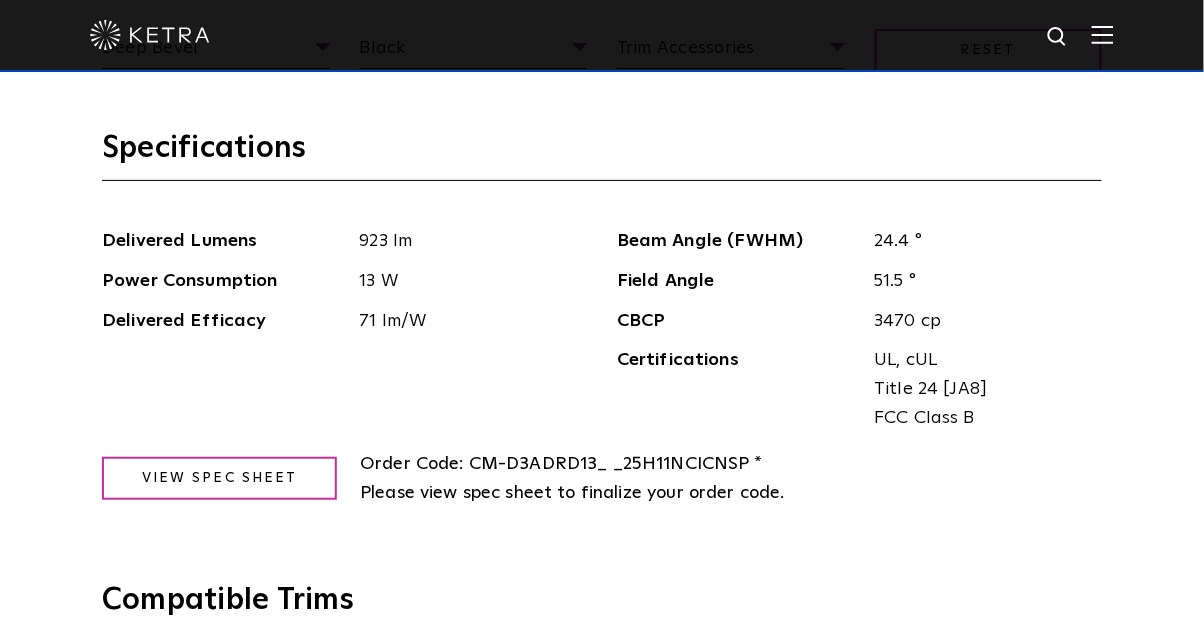 click on "Black" at bounding box center (474, 51) 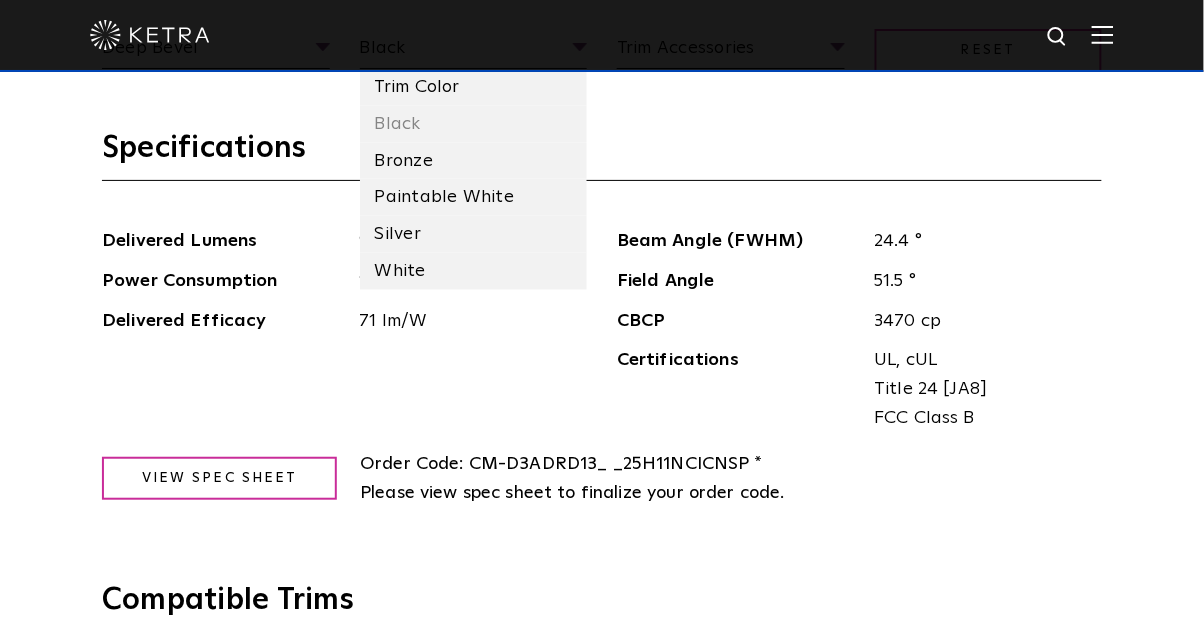 click on "Bronze" at bounding box center (474, 161) 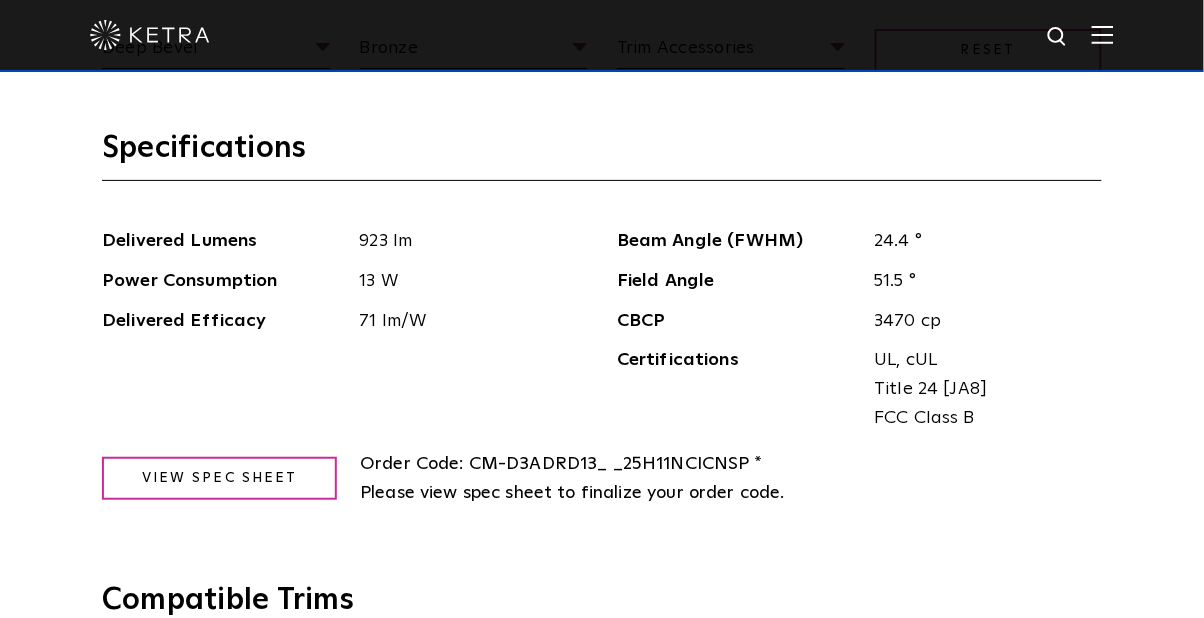 click on "Reset" at bounding box center [989, 50] 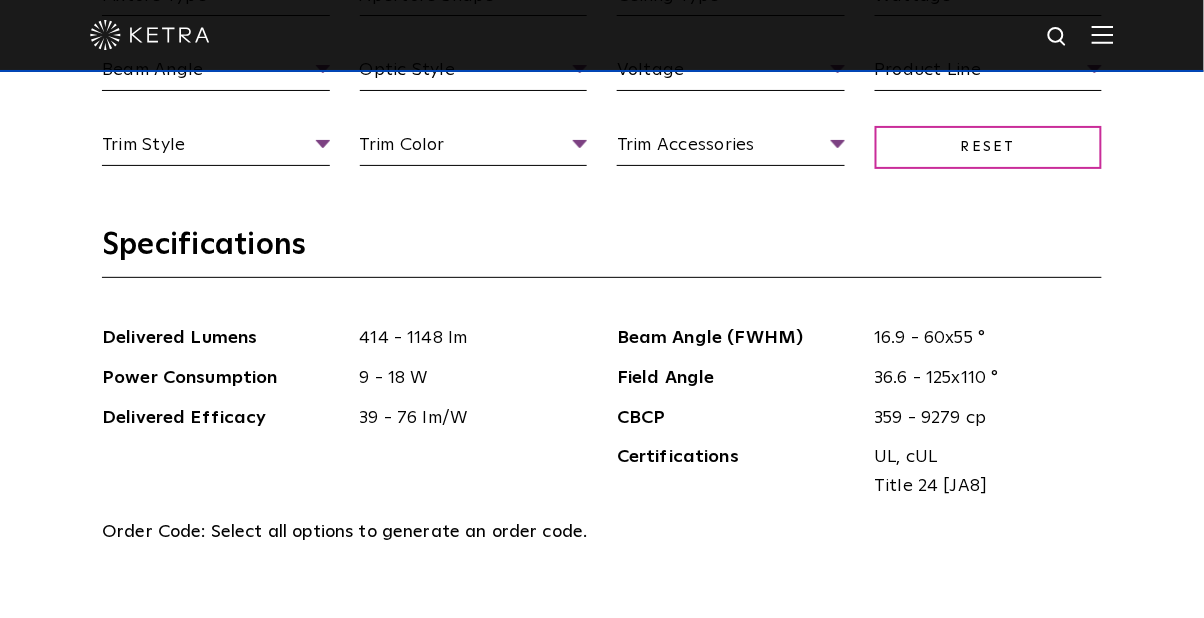 scroll, scrollTop: 1937, scrollLeft: 0, axis: vertical 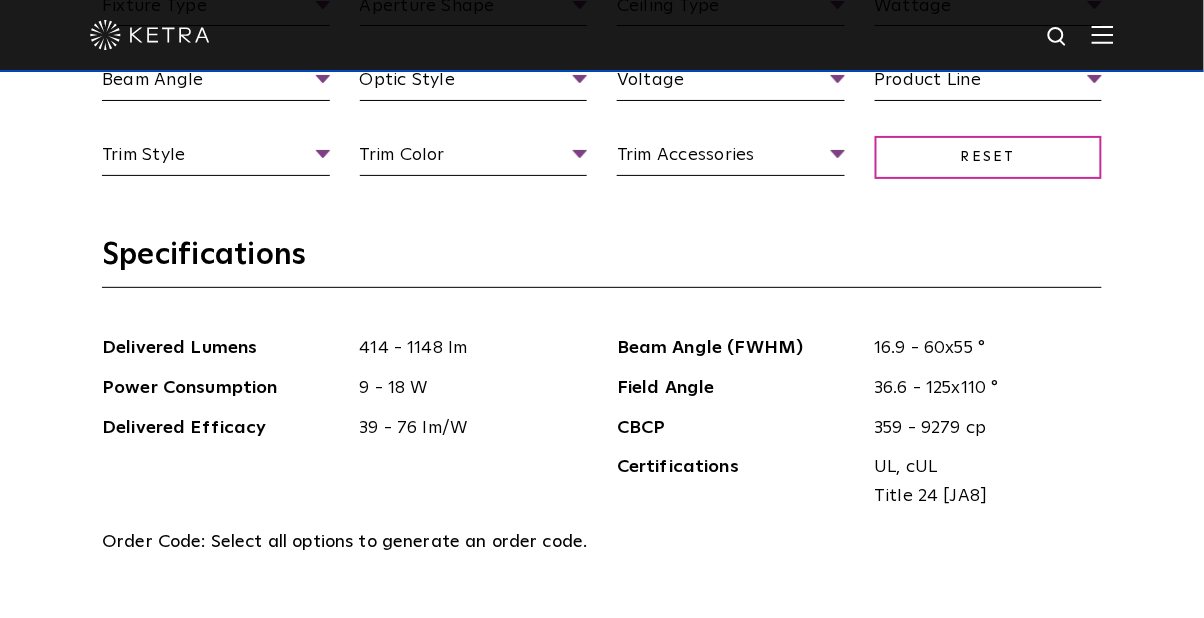 click on "Trim Color" at bounding box center (474, 158) 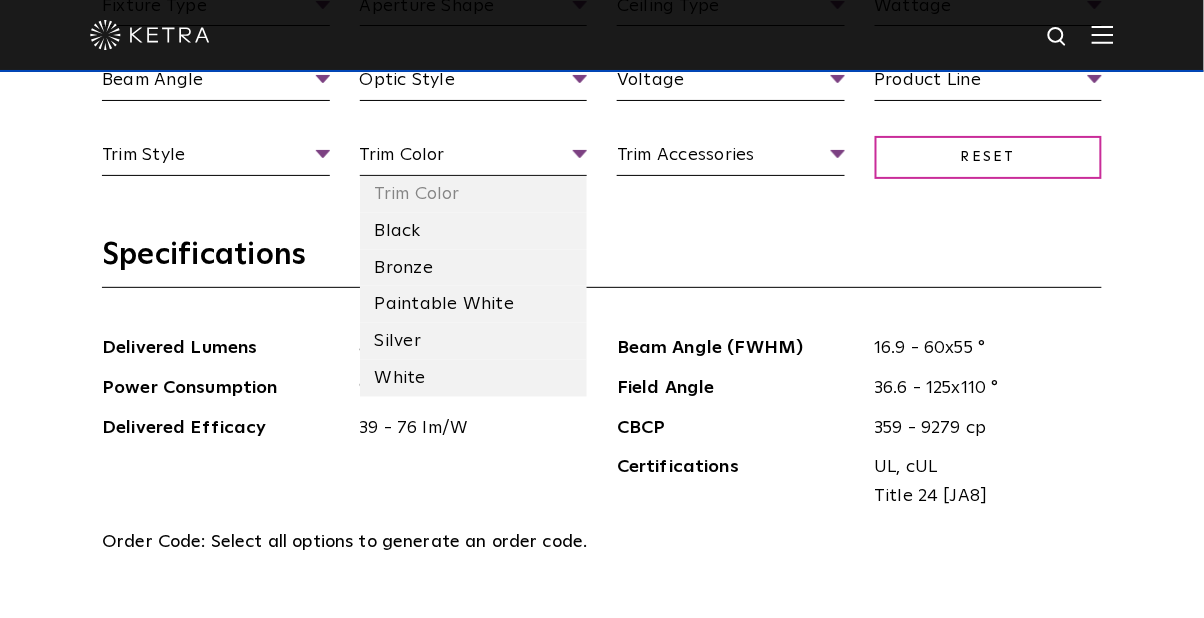 click on "Bronze" at bounding box center (474, 268) 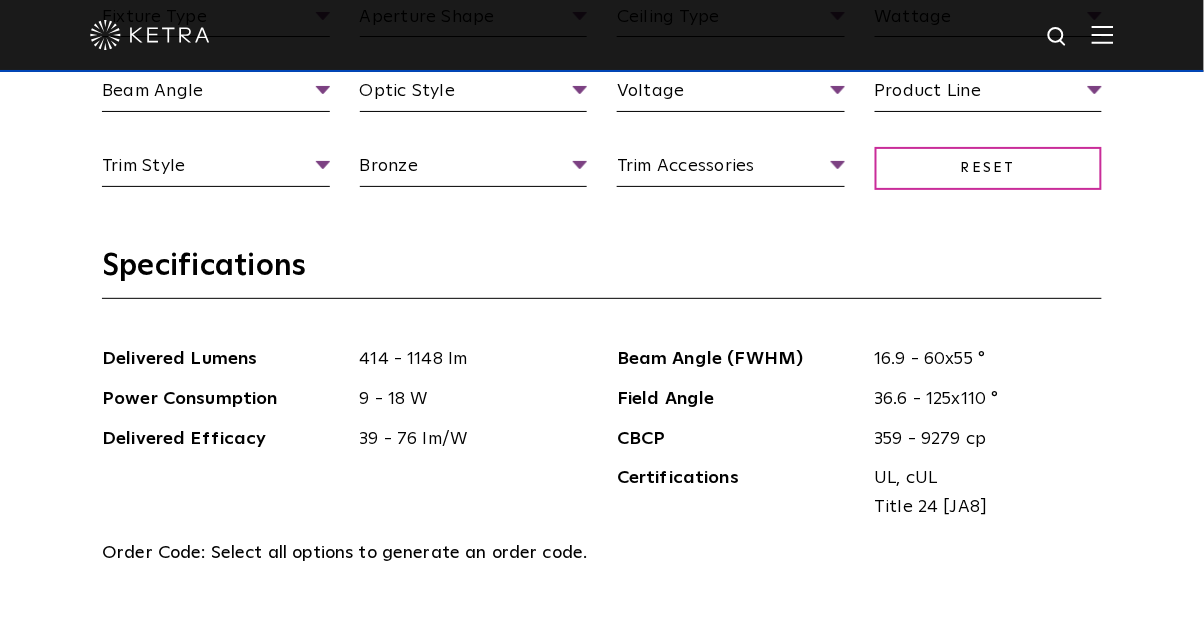 scroll, scrollTop: 1916, scrollLeft: 0, axis: vertical 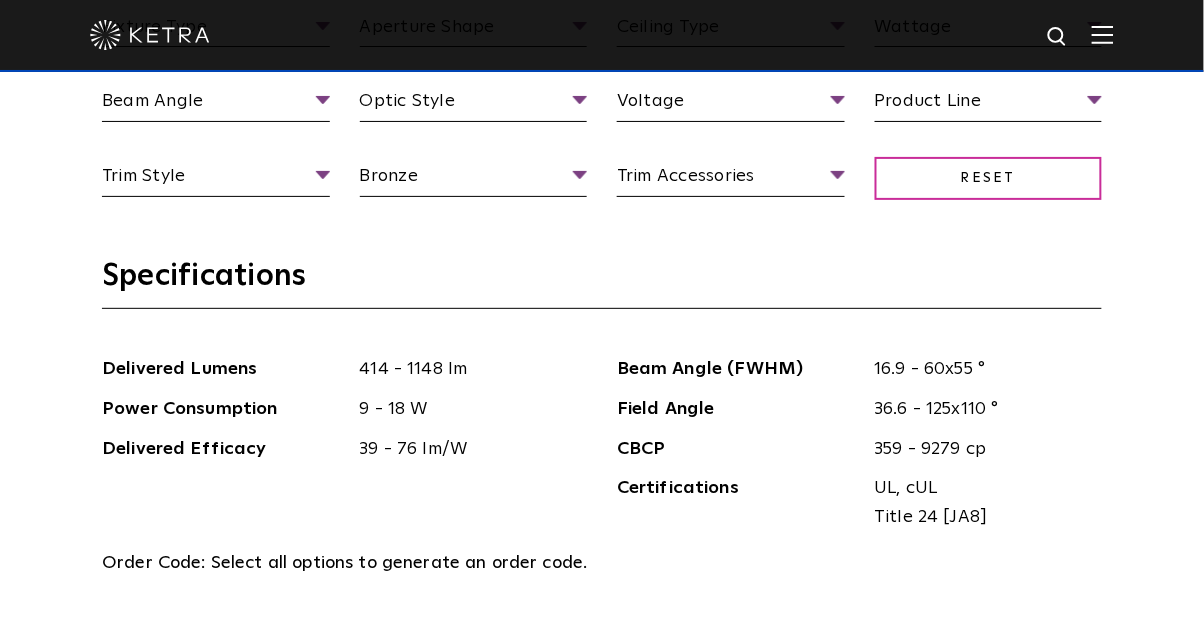 click on "Aperture Shape" at bounding box center (474, 30) 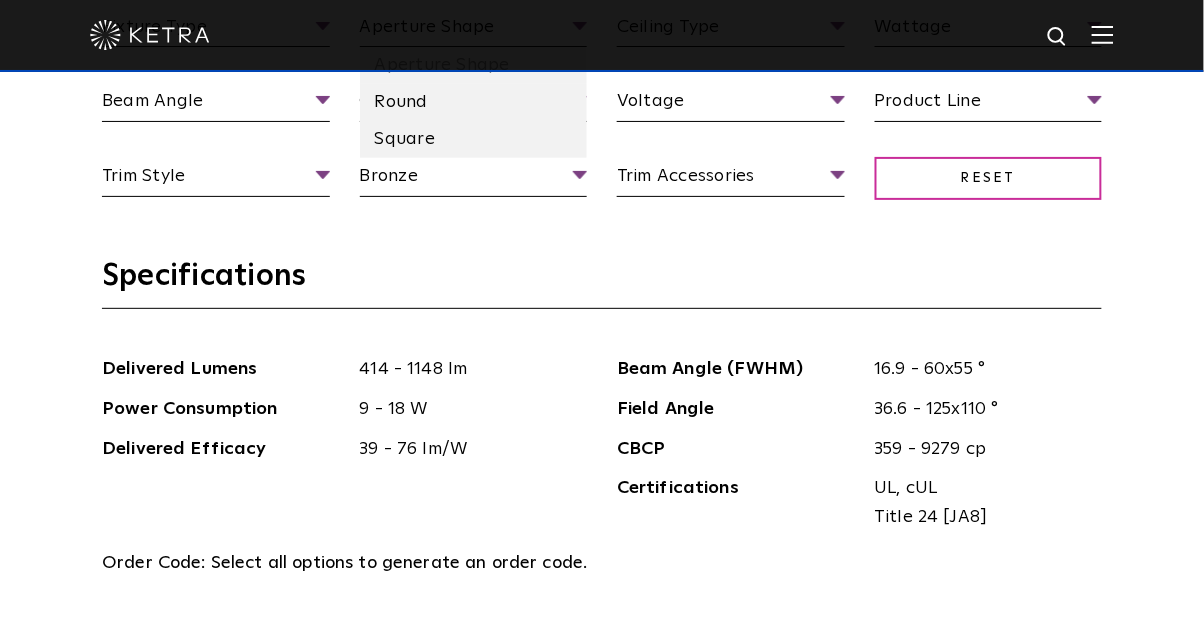 click on "Round" at bounding box center [474, 102] 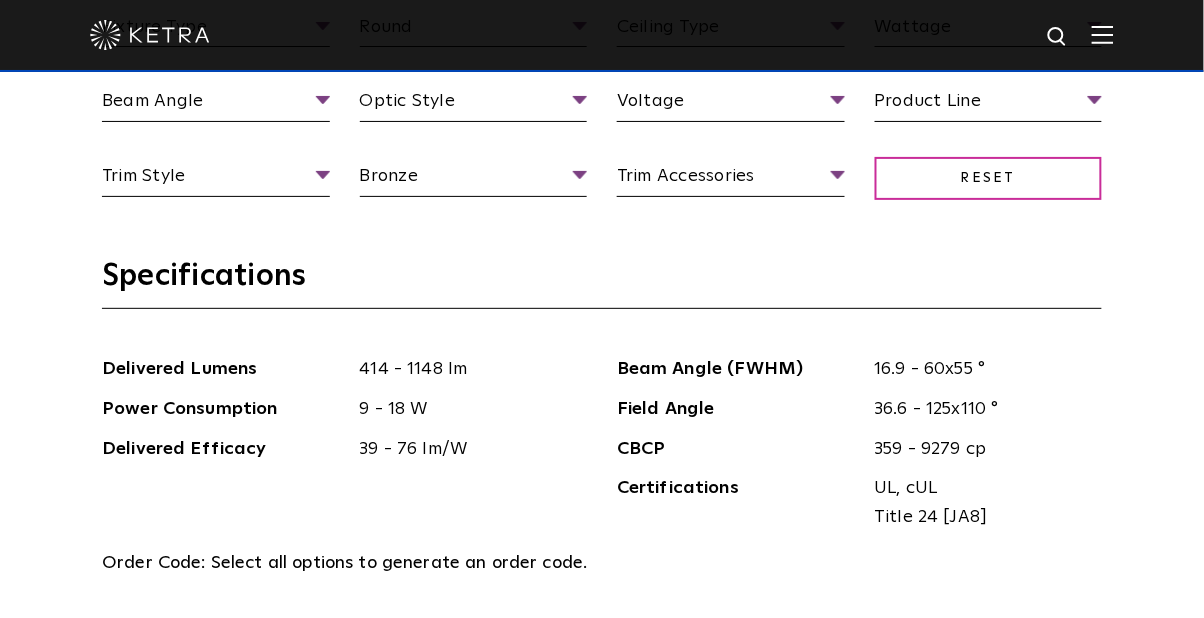 click on "Ceiling Type" at bounding box center [731, 30] 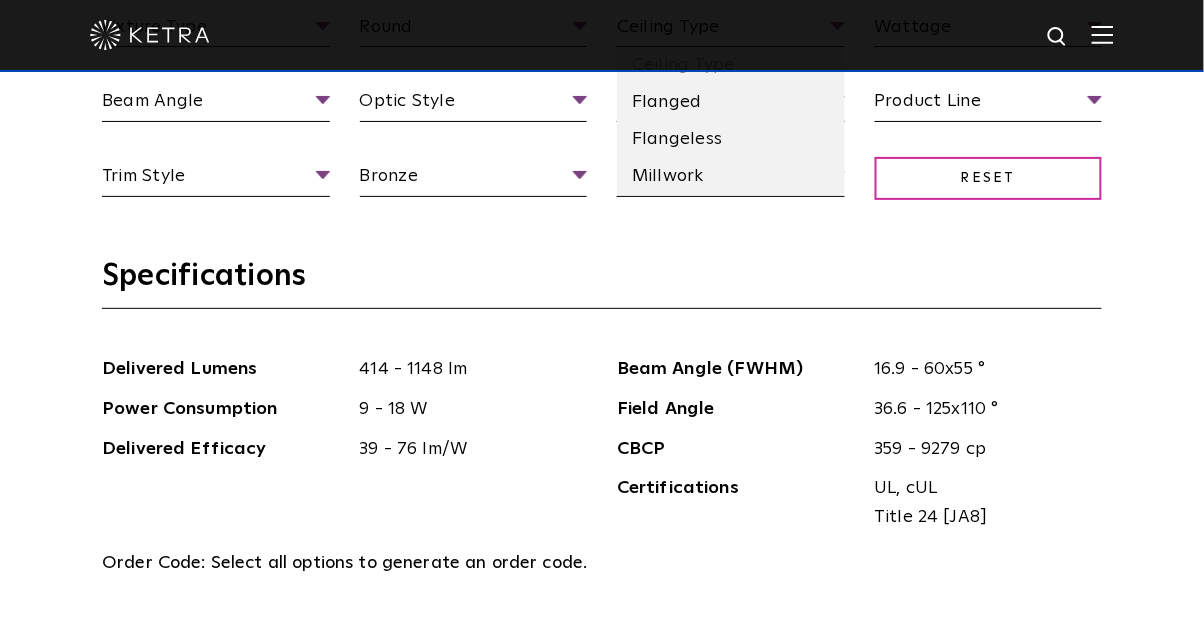 click on "Flanged" at bounding box center (731, 102) 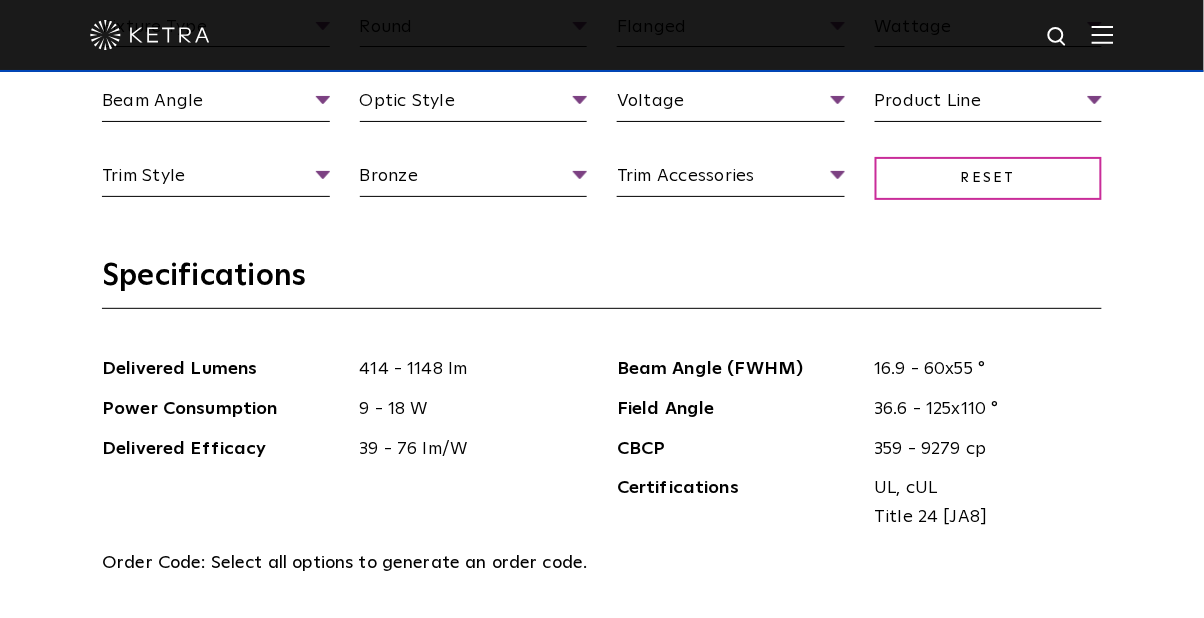 click on "Wattage" at bounding box center [989, 30] 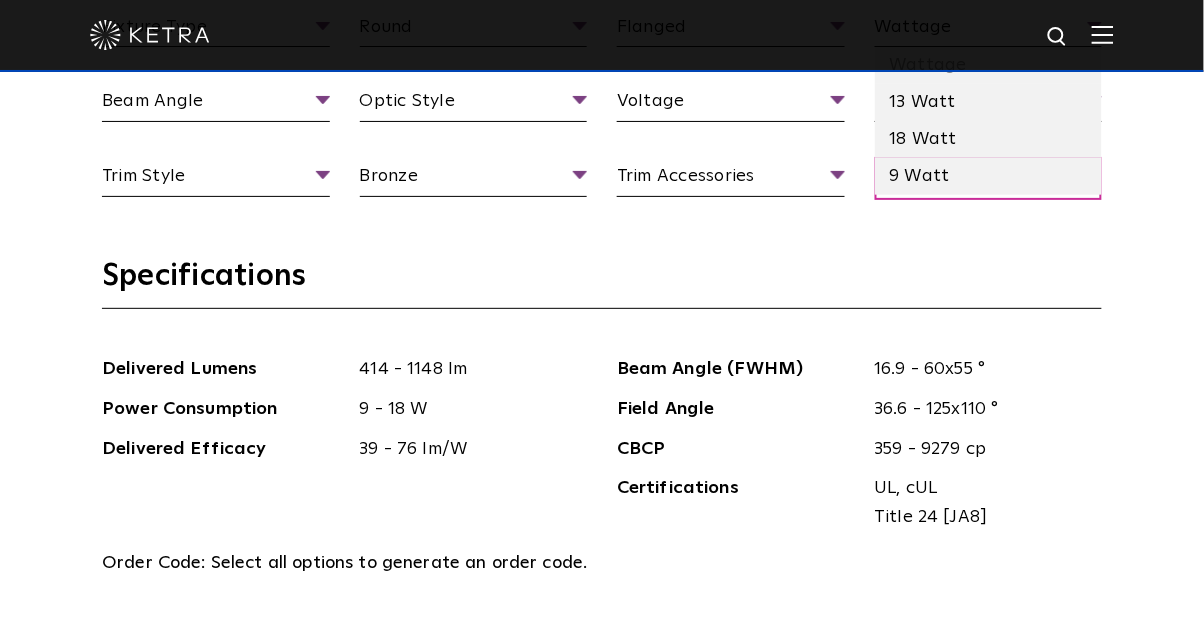 click on "13 Watt" at bounding box center (989, 102) 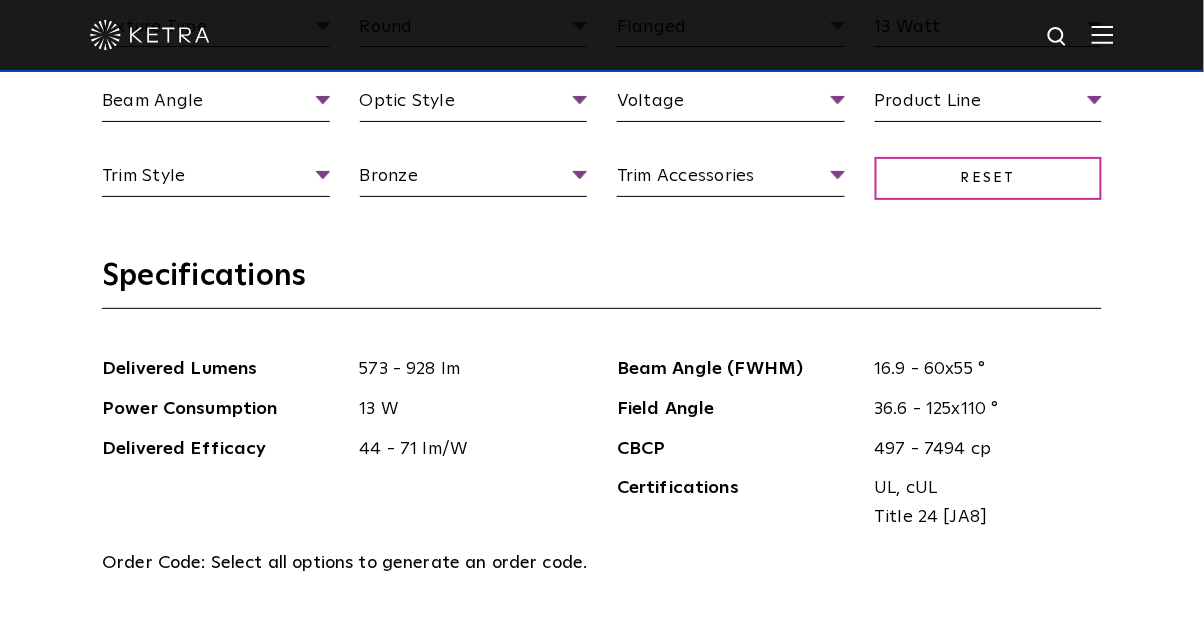 click on "Fixture Type" at bounding box center (216, 30) 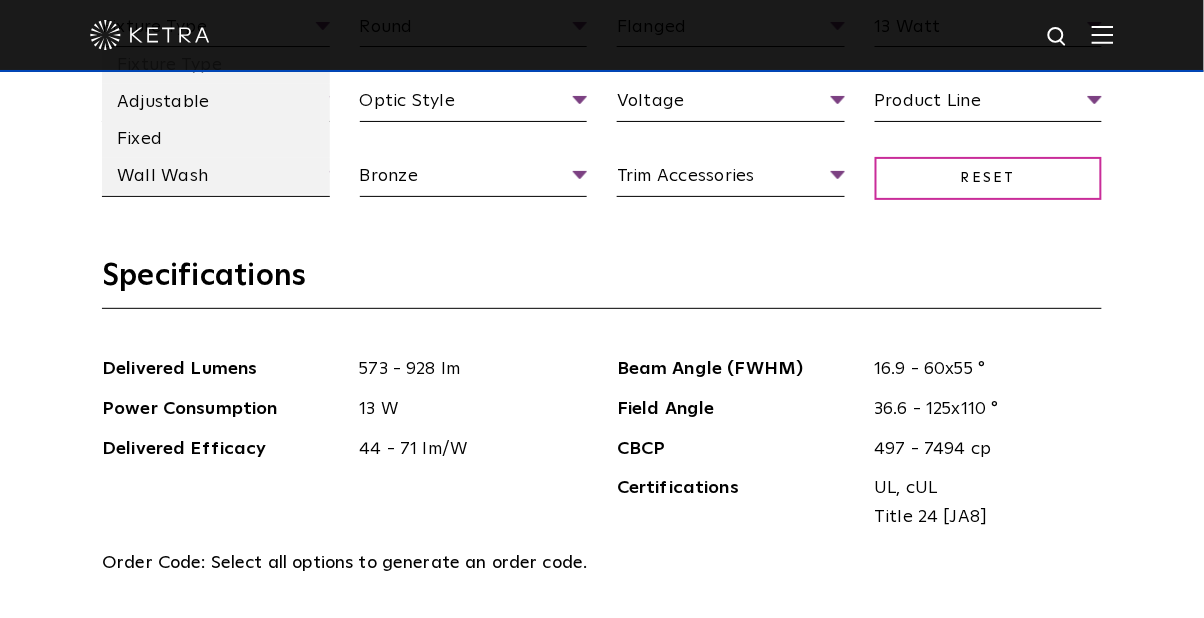 click on "Adjustable" at bounding box center [216, 102] 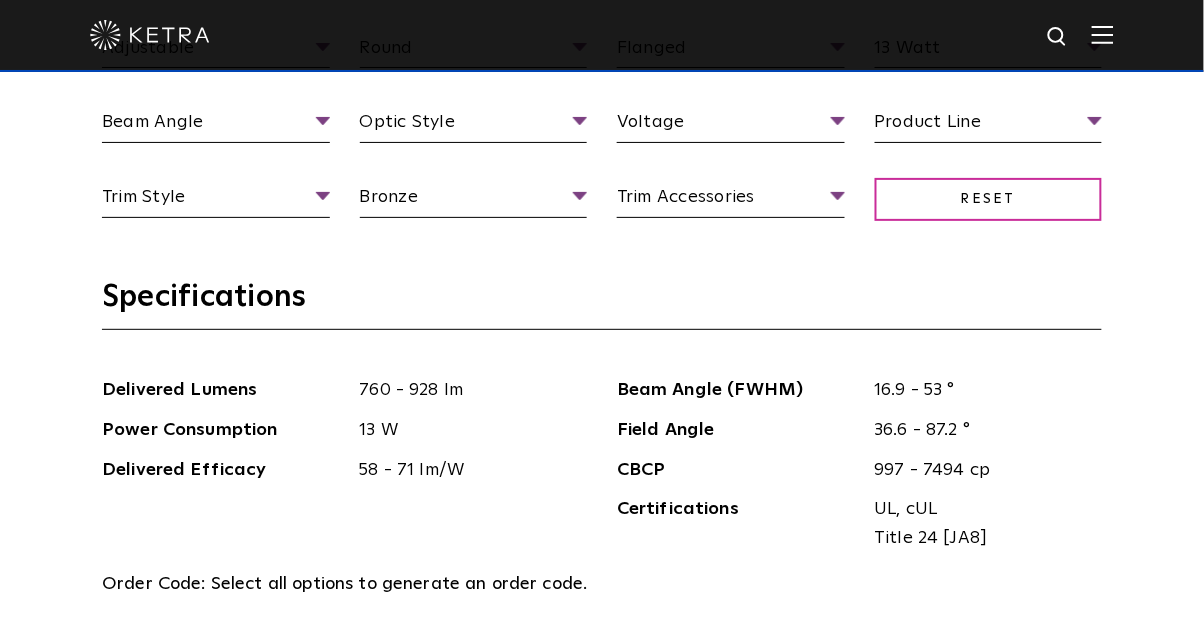 scroll, scrollTop: 1896, scrollLeft: 0, axis: vertical 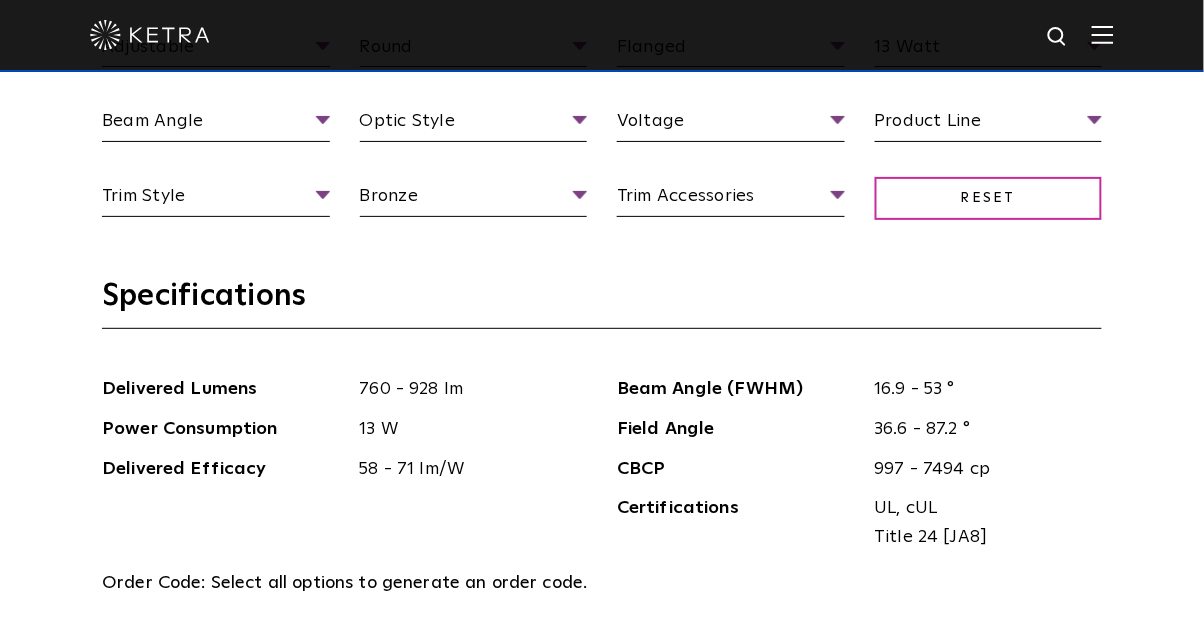 click on "Beam Angle" at bounding box center [216, 124] 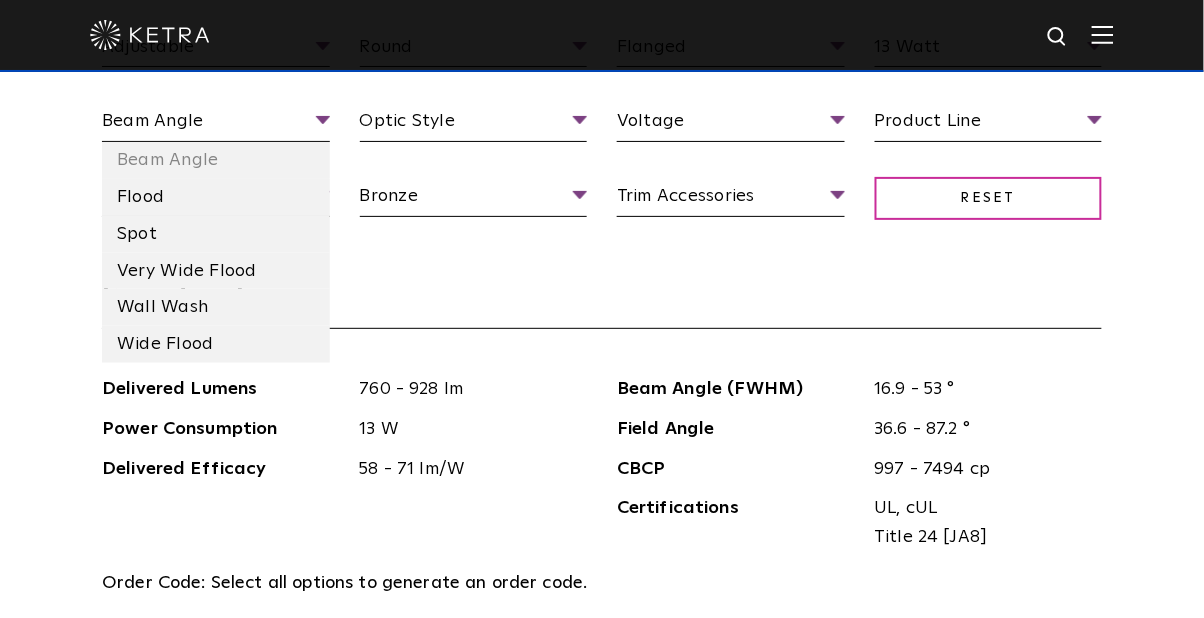 click on "Spot" at bounding box center [216, 234] 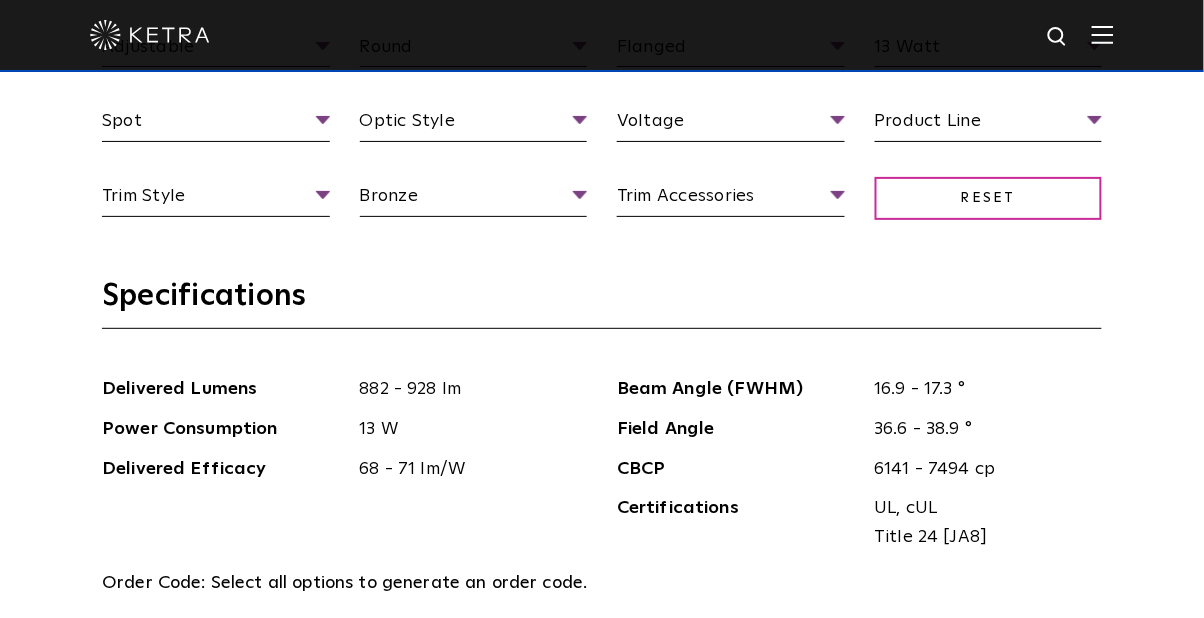 click on "Optic Style" at bounding box center [474, 124] 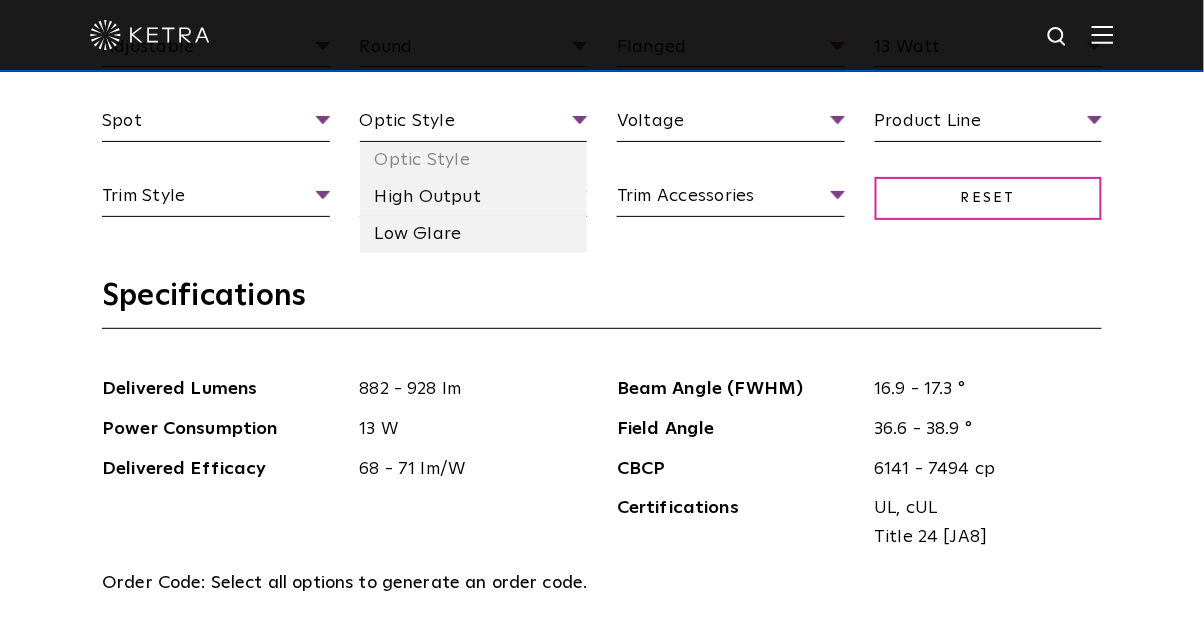 click on "High Output" at bounding box center (474, 197) 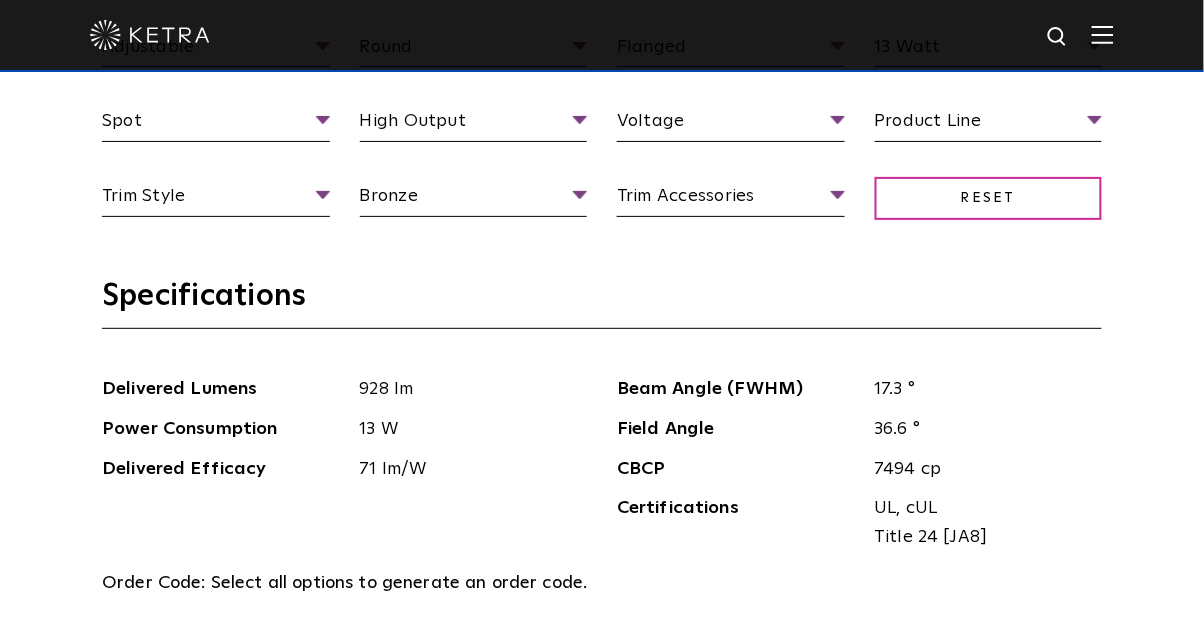 click on "Voltage" at bounding box center [731, 124] 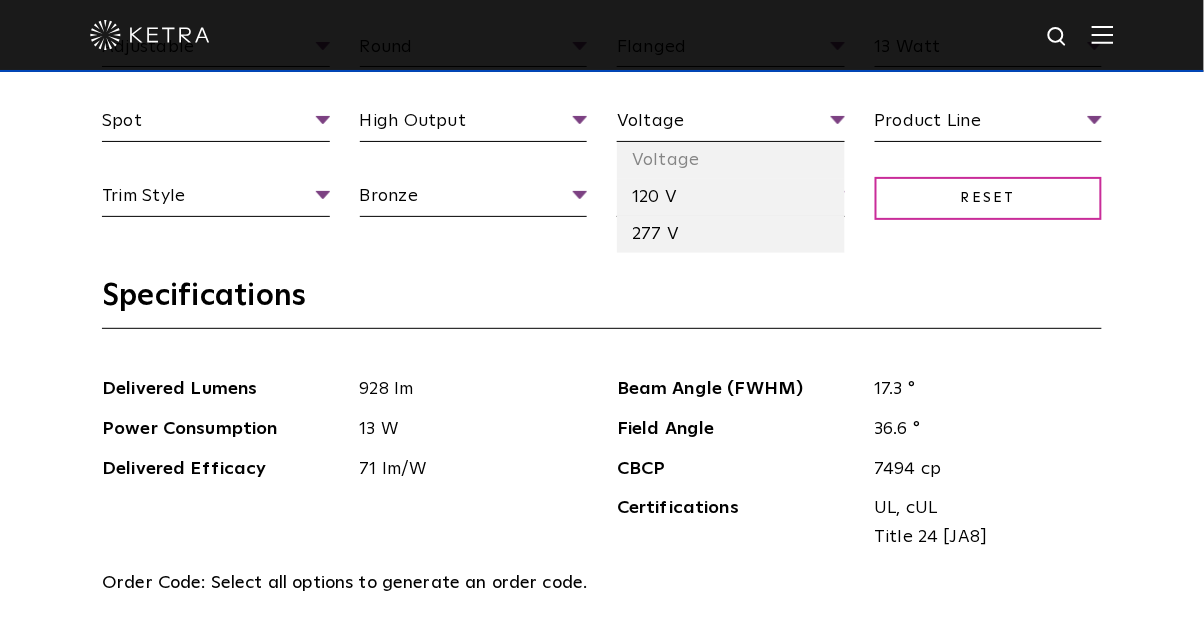 click on "120 V" at bounding box center [731, 197] 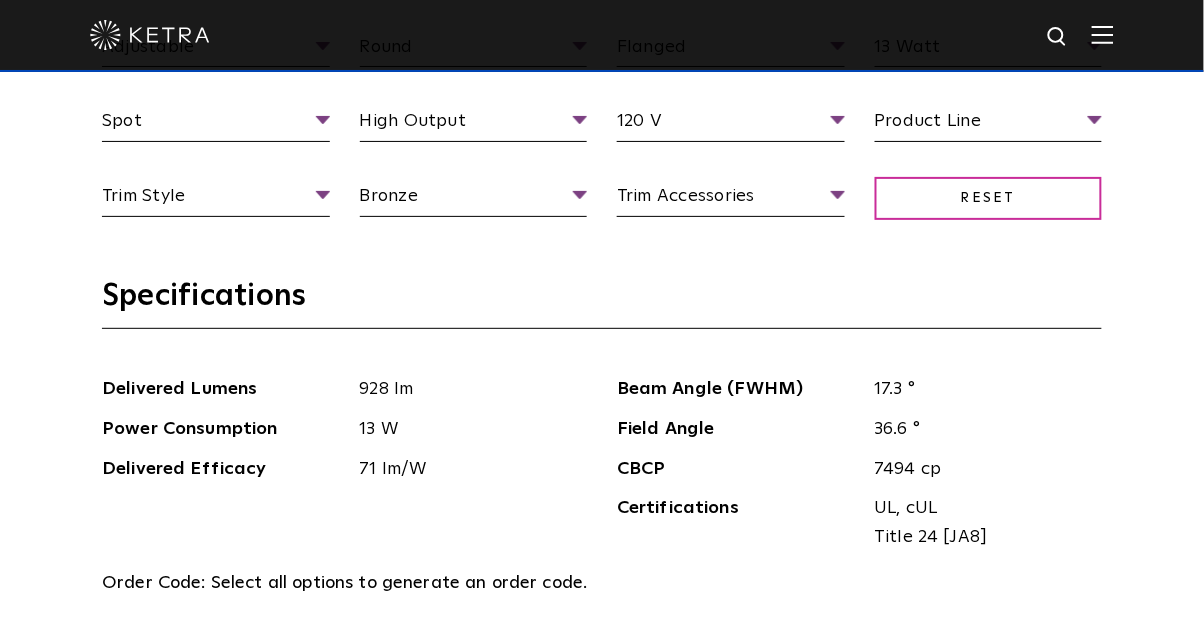 click on "Adjustable
Fixture Type Adjustable Fixed Wall Wash
Round
Aperture [GEOGRAPHIC_DATA]
Flanged
Ceiling Type Flanged Flangeless Millwork
13 Watt
Wattage 13 Watt 18 Watt 9 Watt
Spot
Beam Angle Flood Spot Very Wide Flood Wall Wash Wide Flood
High Output
Optic Style High Output Low Glare
120 V
Voltage 120 V 277 V
Product Line
Product Line Commercial Residential
Trim Style
Trim Style Deep Bevel Pinhole Shallow Bevel Wall Wash
Bronze
Trim Color Black Bronze Paintable White Silver White" at bounding box center [602, 145] 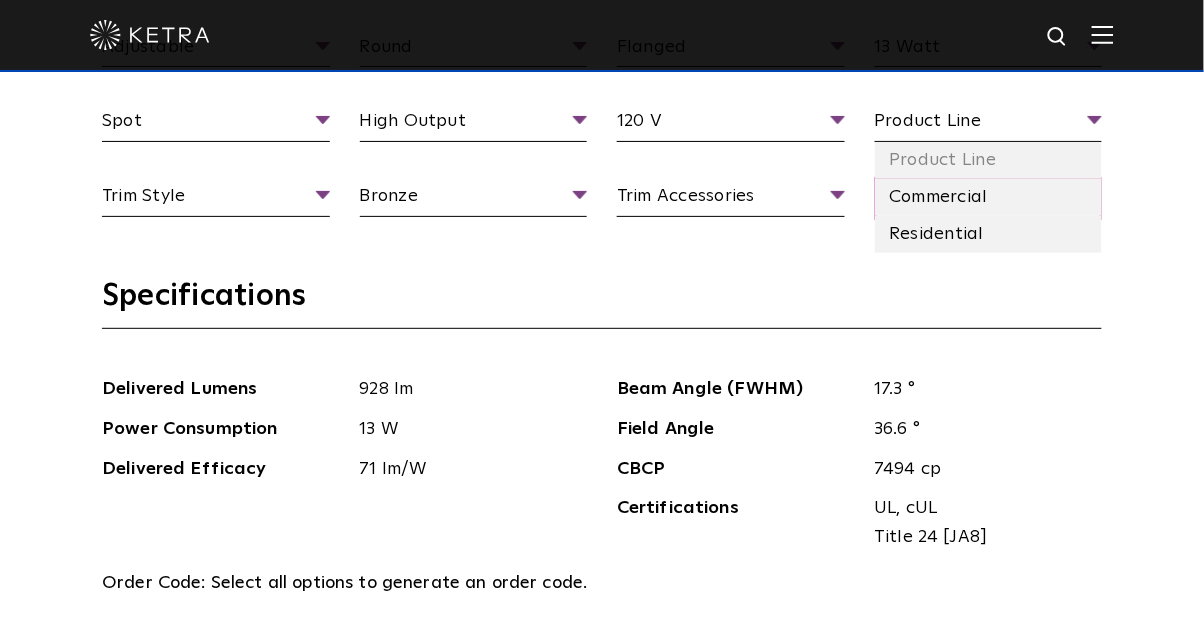 click on "Residential" at bounding box center [989, 234] 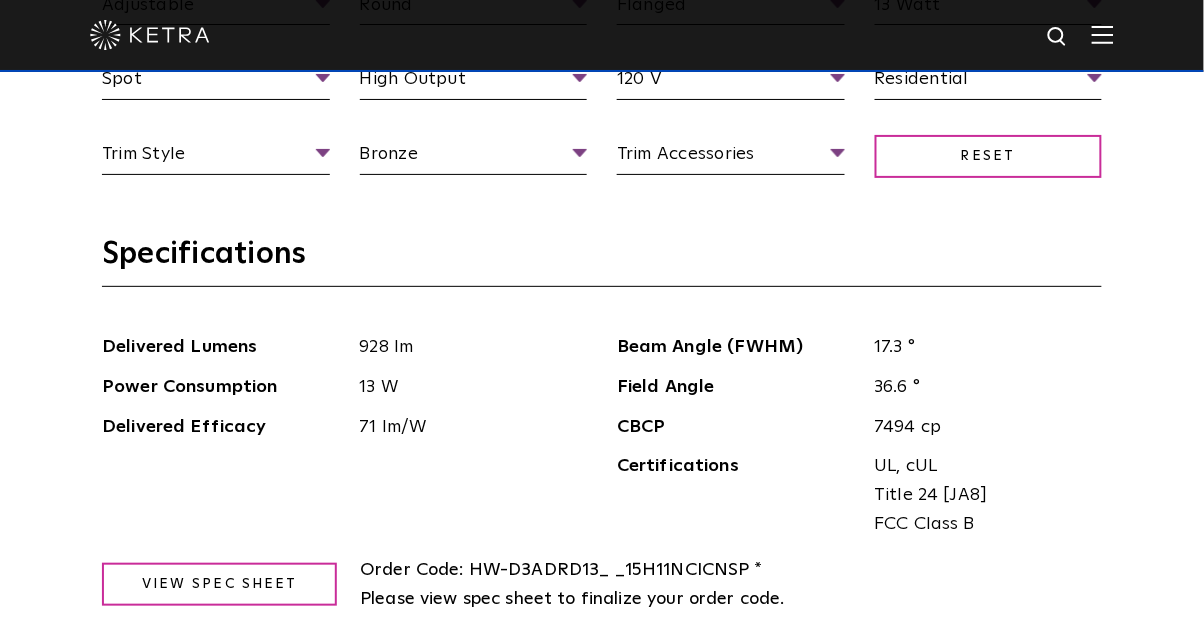 scroll, scrollTop: 1937, scrollLeft: 0, axis: vertical 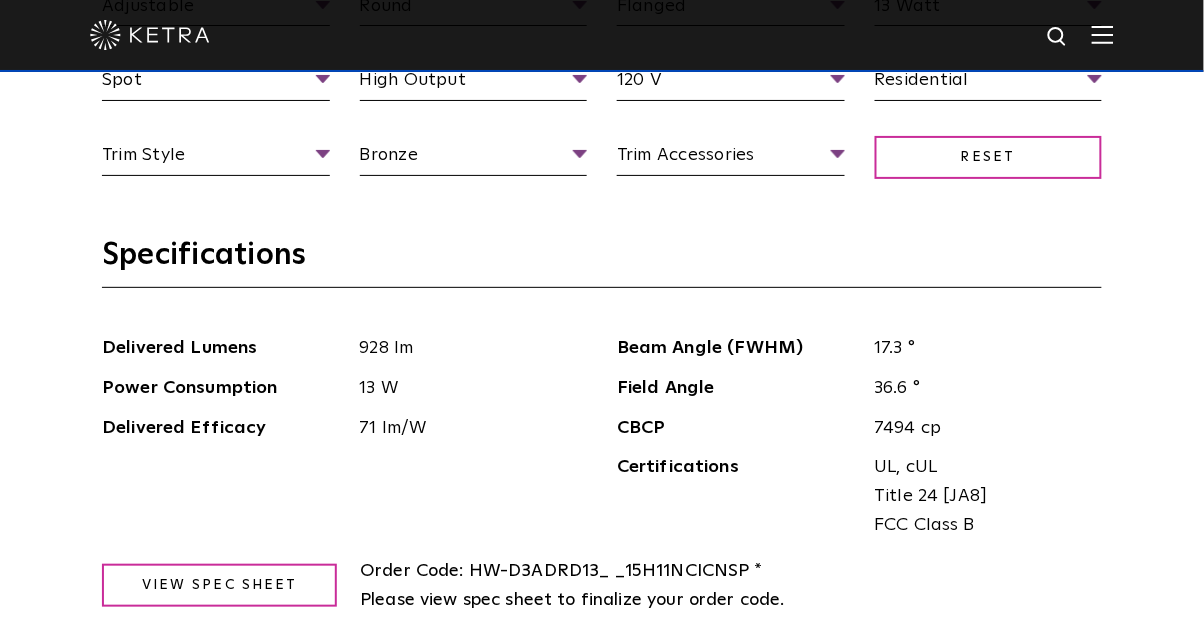 click on "Round" at bounding box center [474, 9] 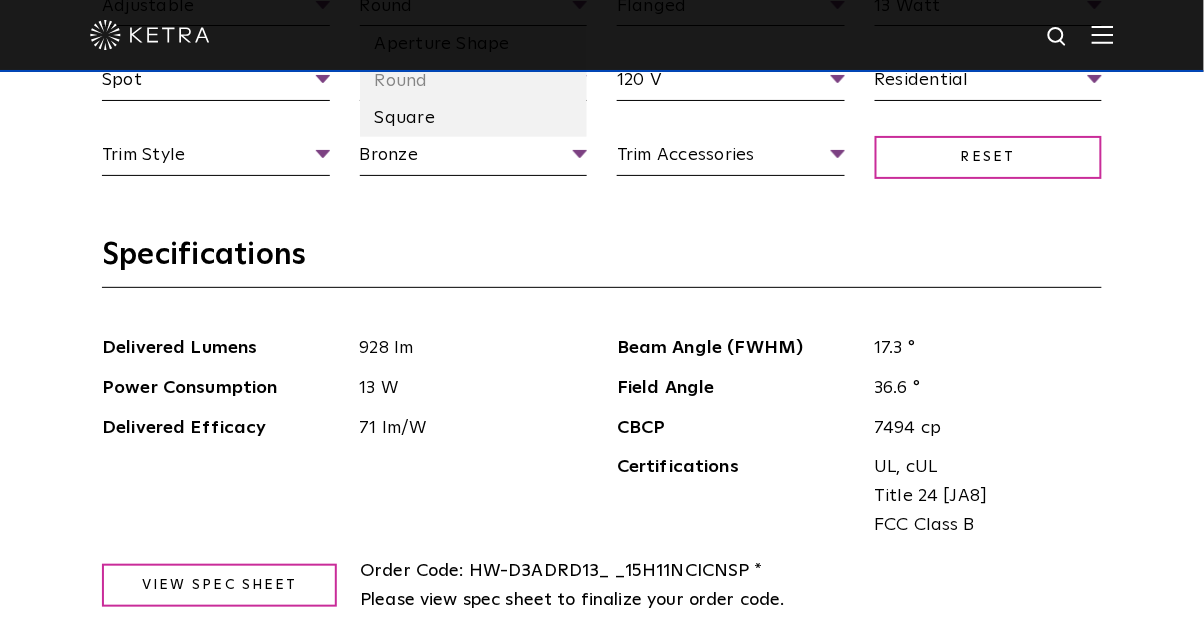 click on "Square" at bounding box center (474, 118) 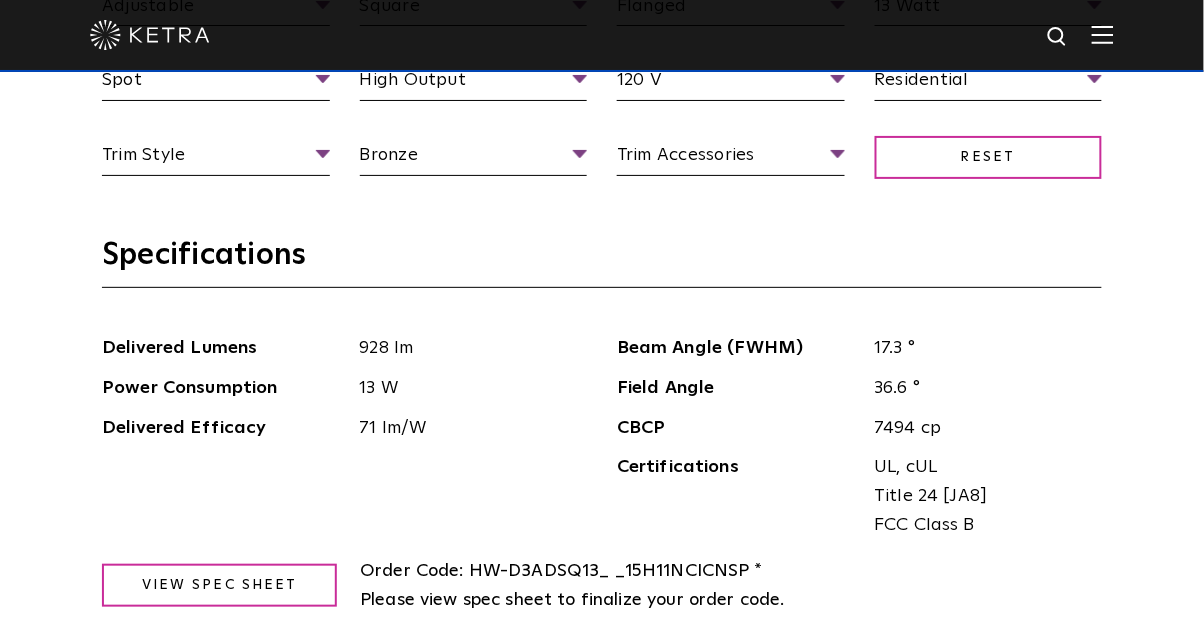 click on "Square" at bounding box center (474, 9) 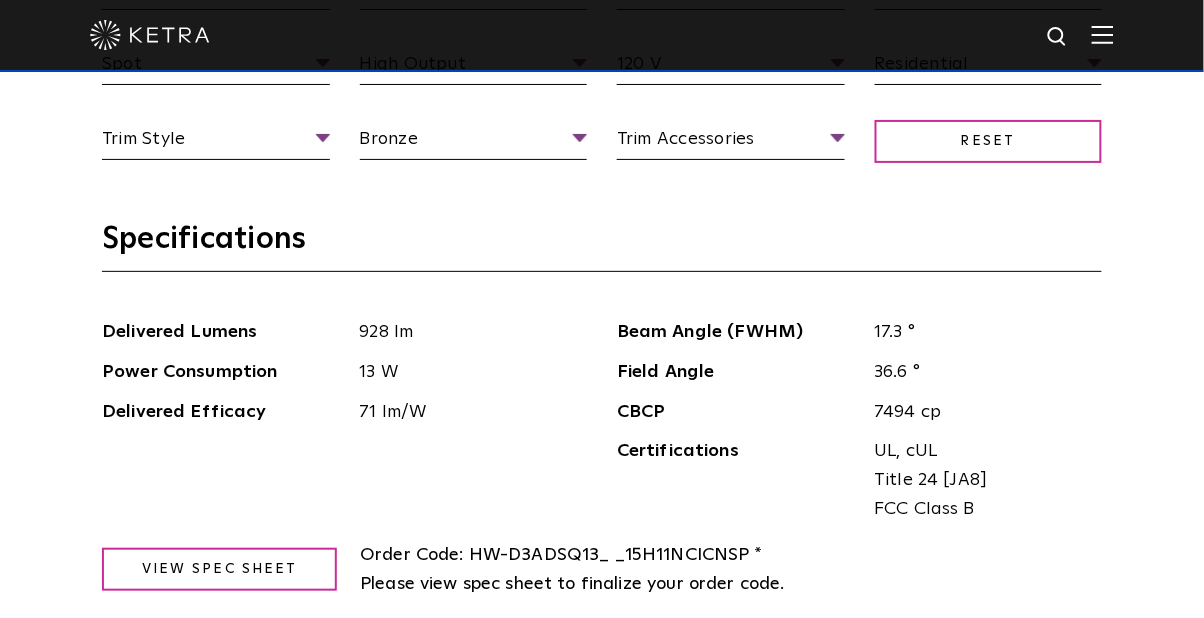 scroll, scrollTop: 1954, scrollLeft: 0, axis: vertical 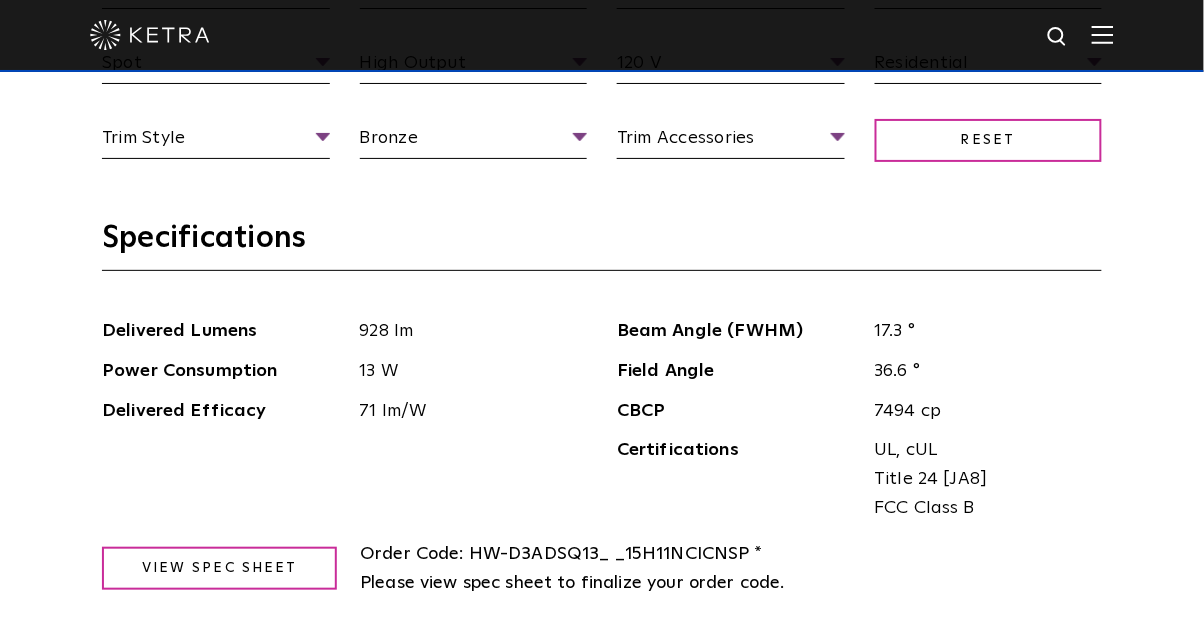click on "Square" at bounding box center [474, -8] 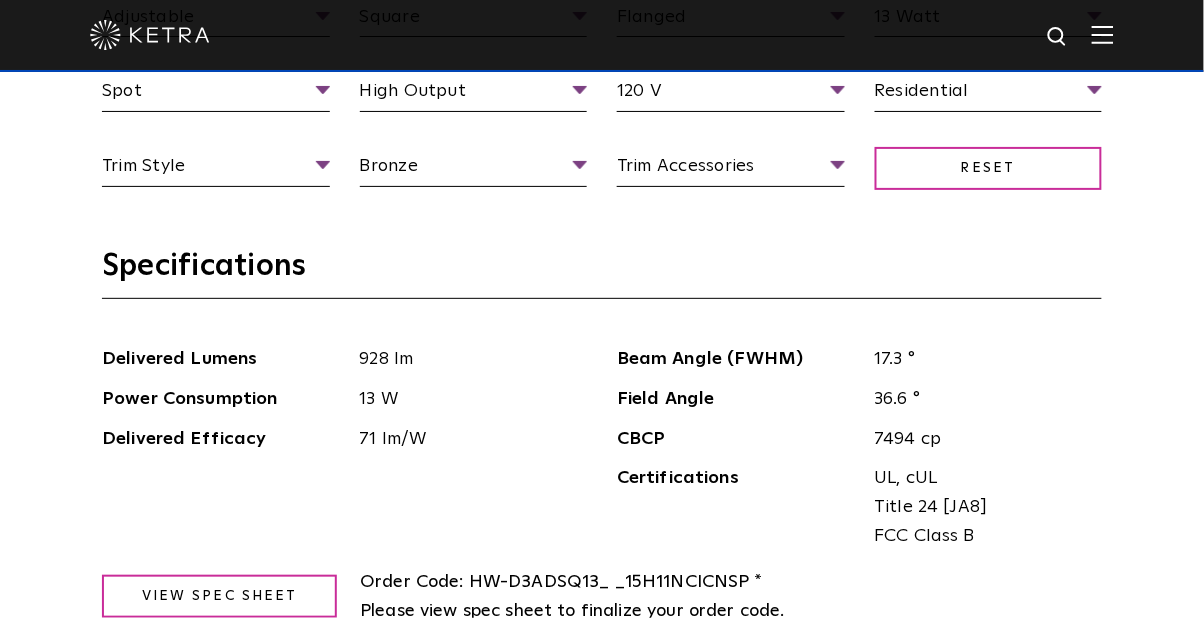 scroll, scrollTop: 1925, scrollLeft: 0, axis: vertical 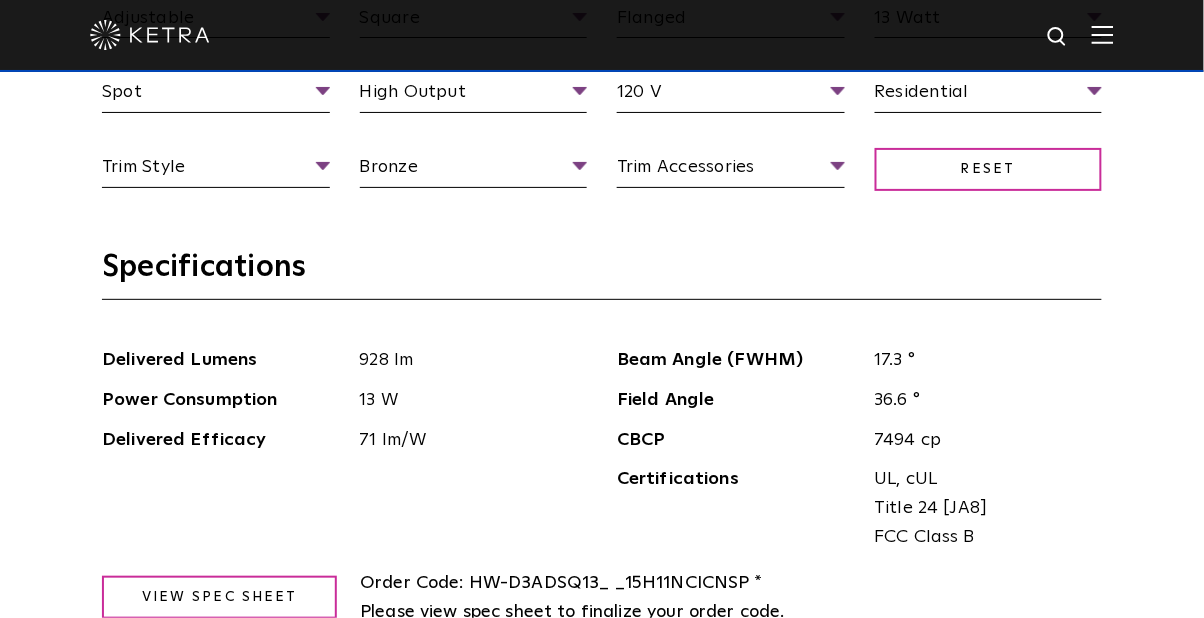 click on "Square" at bounding box center [474, 21] 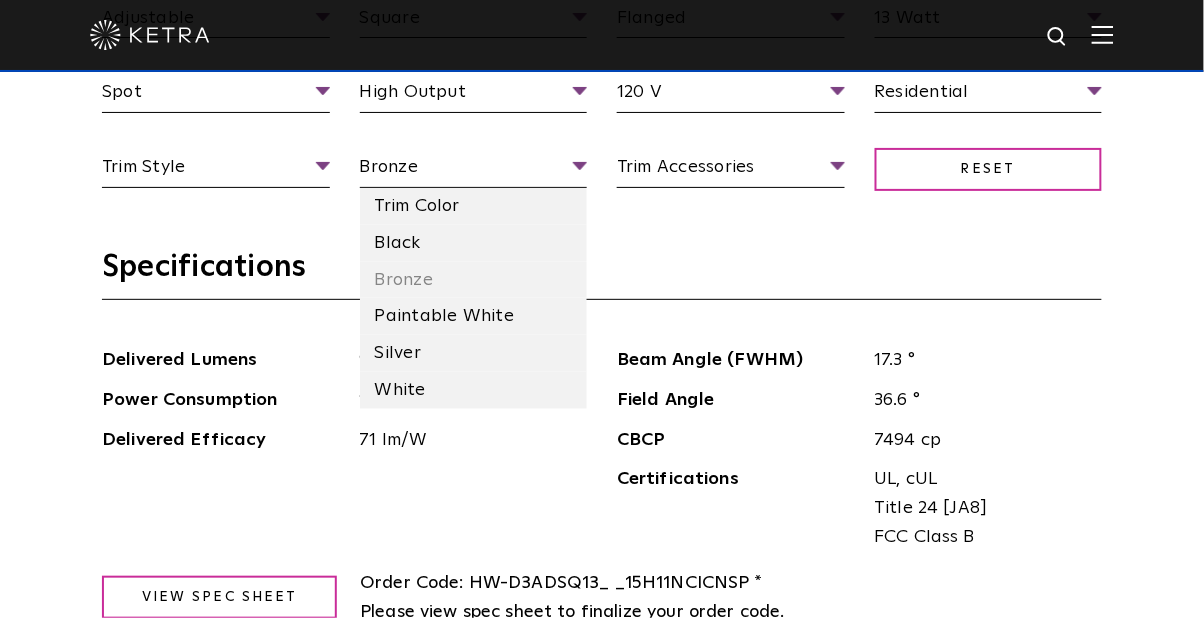 click on "Square" at bounding box center [474, 21] 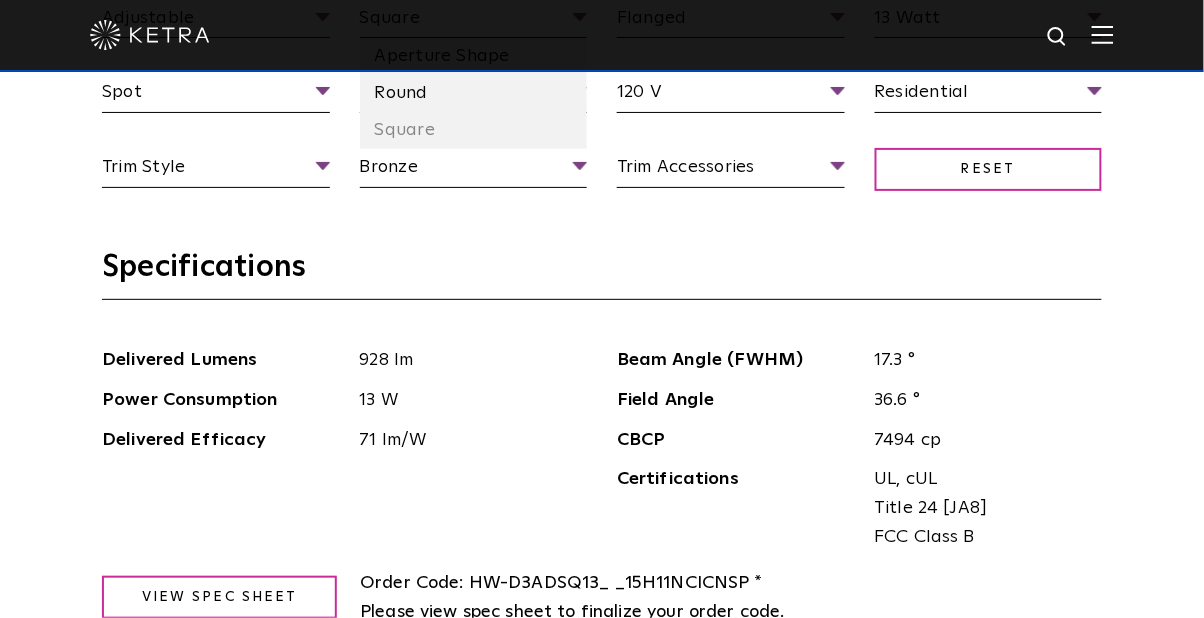 click on "Round" at bounding box center [474, 93] 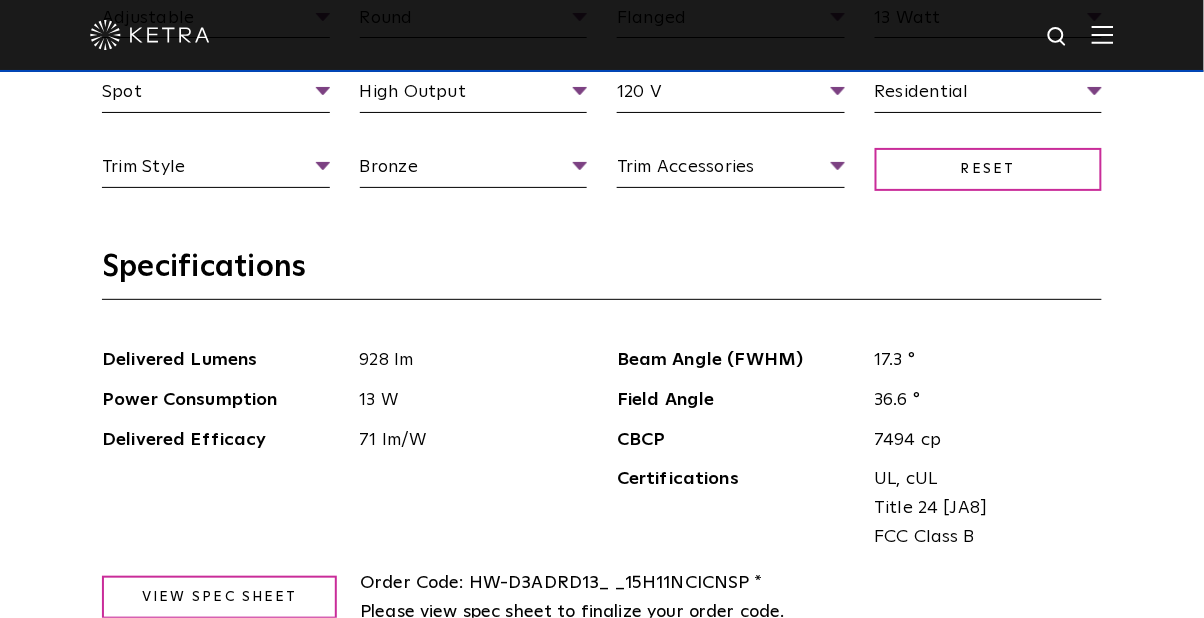 click on "Round" at bounding box center [474, 21] 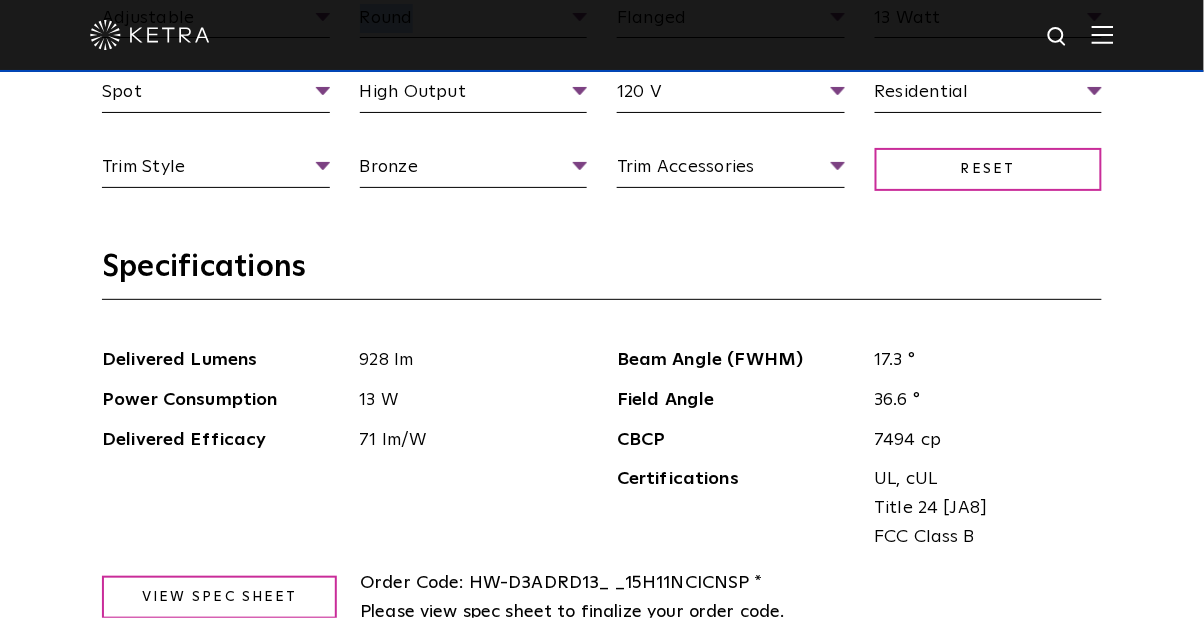 click on "Round" at bounding box center [474, 21] 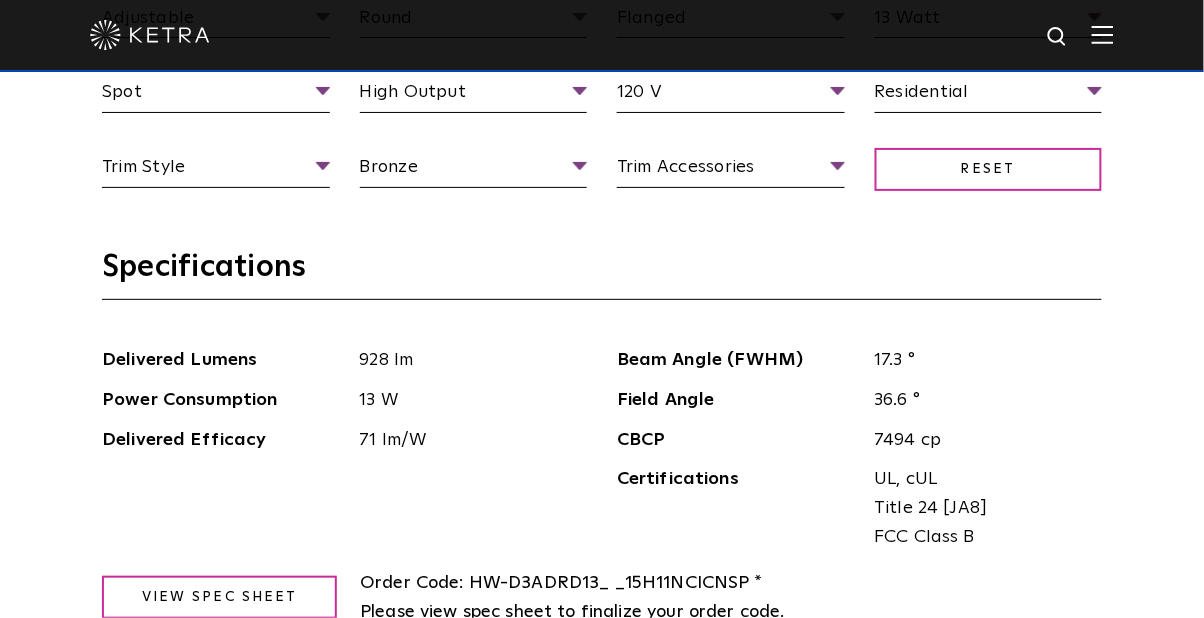 click on "Round" at bounding box center [474, 21] 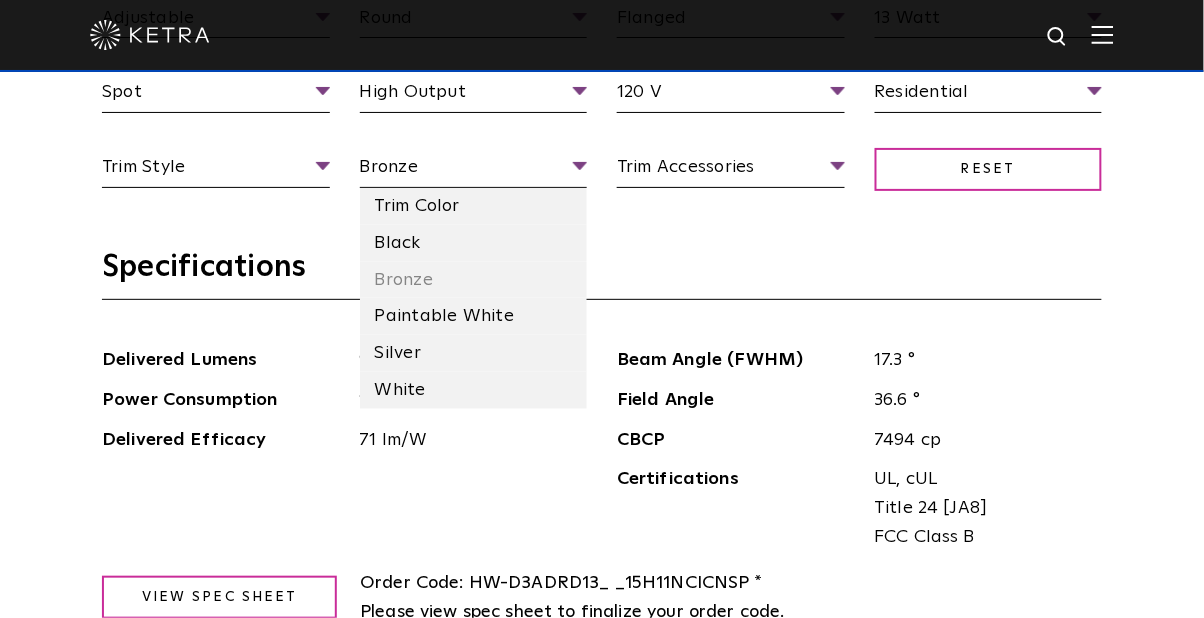 click on "Bronze" at bounding box center (474, 170) 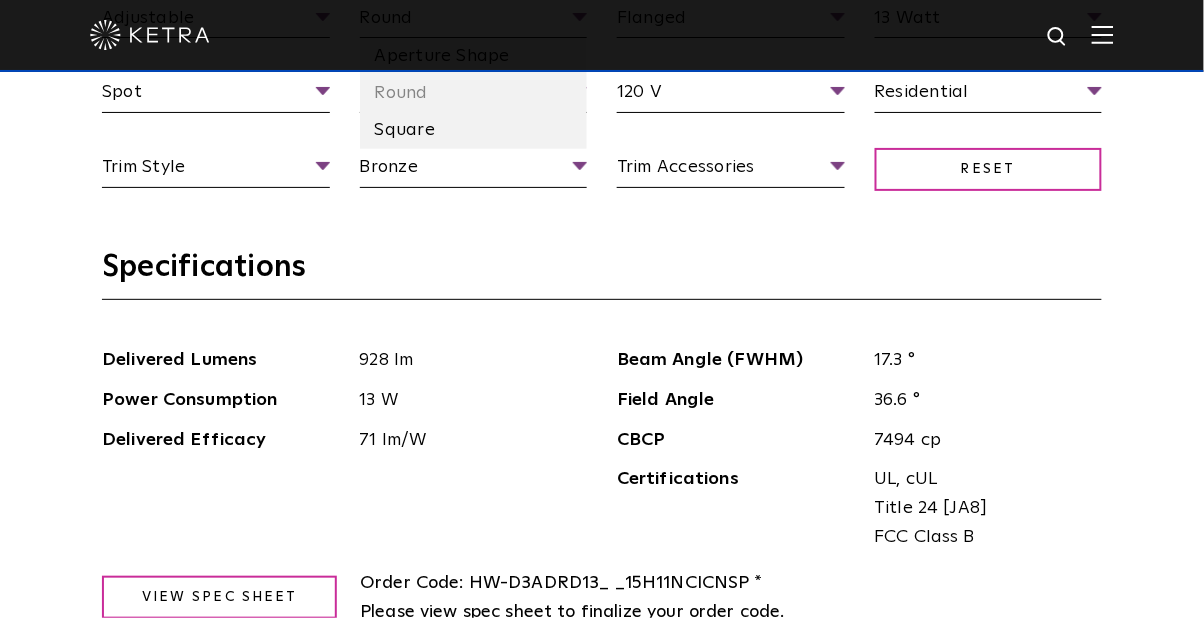 click on "Square" at bounding box center (474, 130) 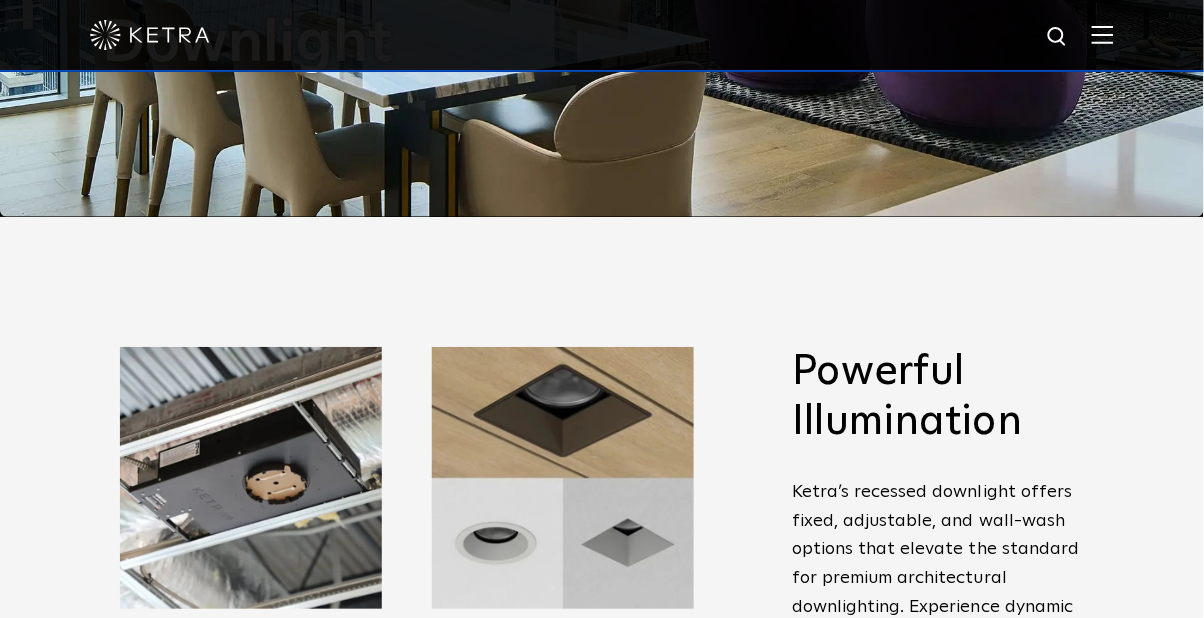 scroll, scrollTop: 0, scrollLeft: 0, axis: both 